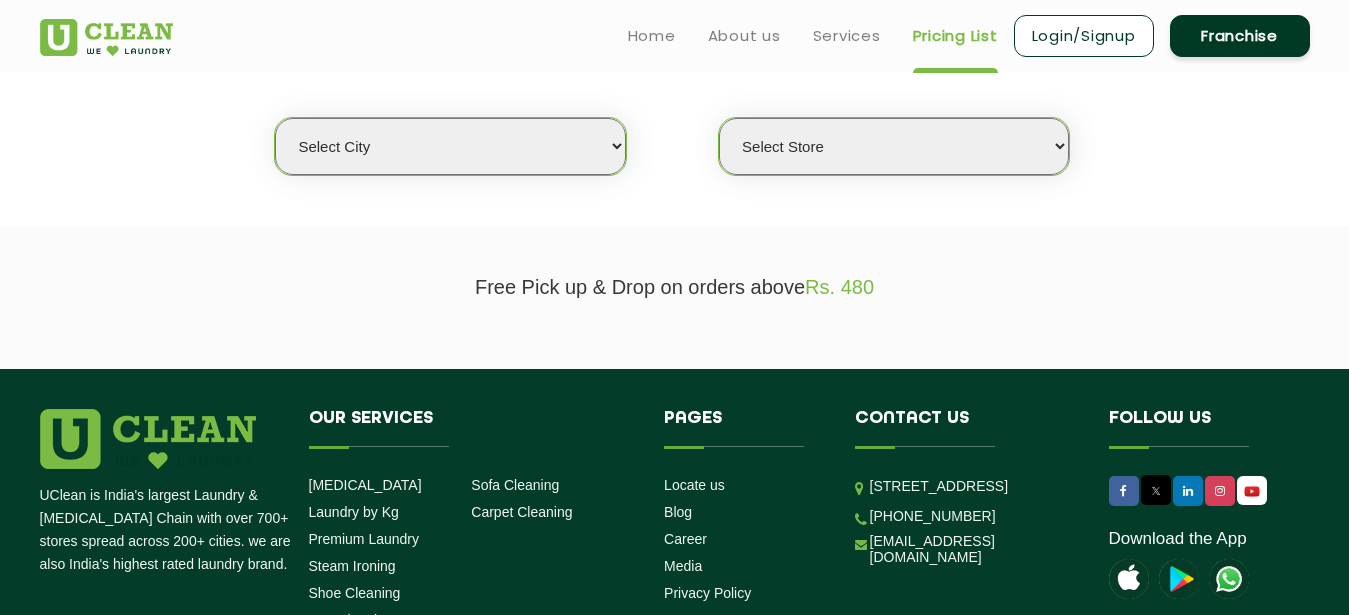 scroll, scrollTop: 408, scrollLeft: 0, axis: vertical 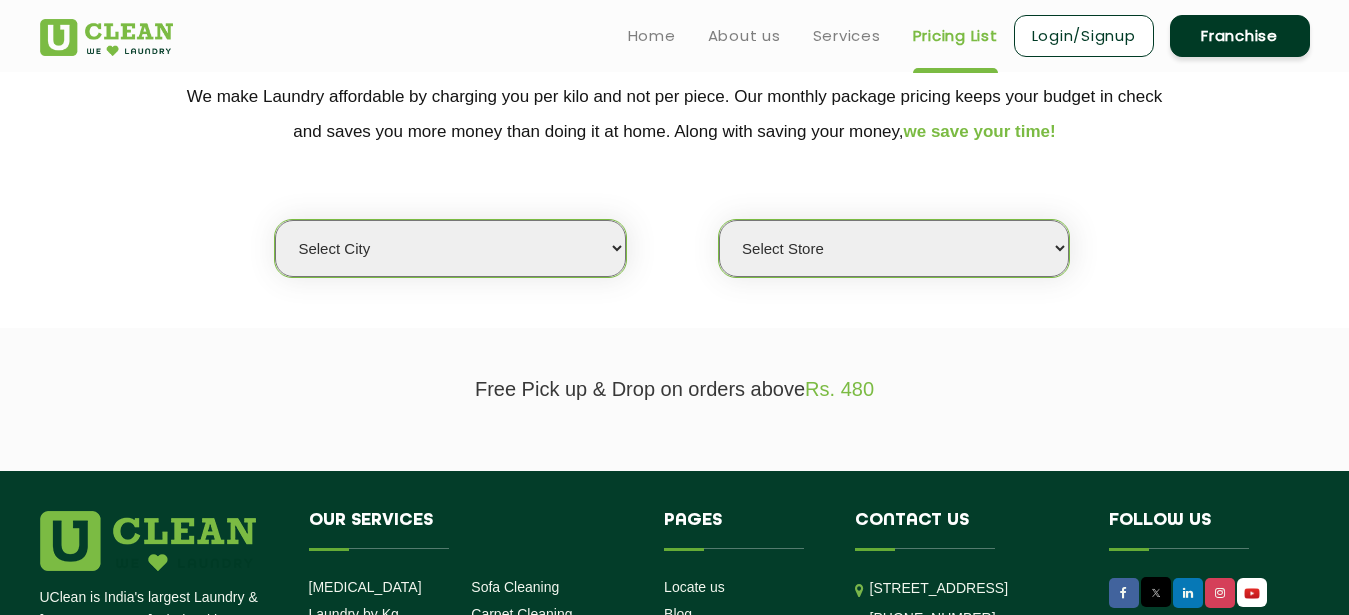select on "186" 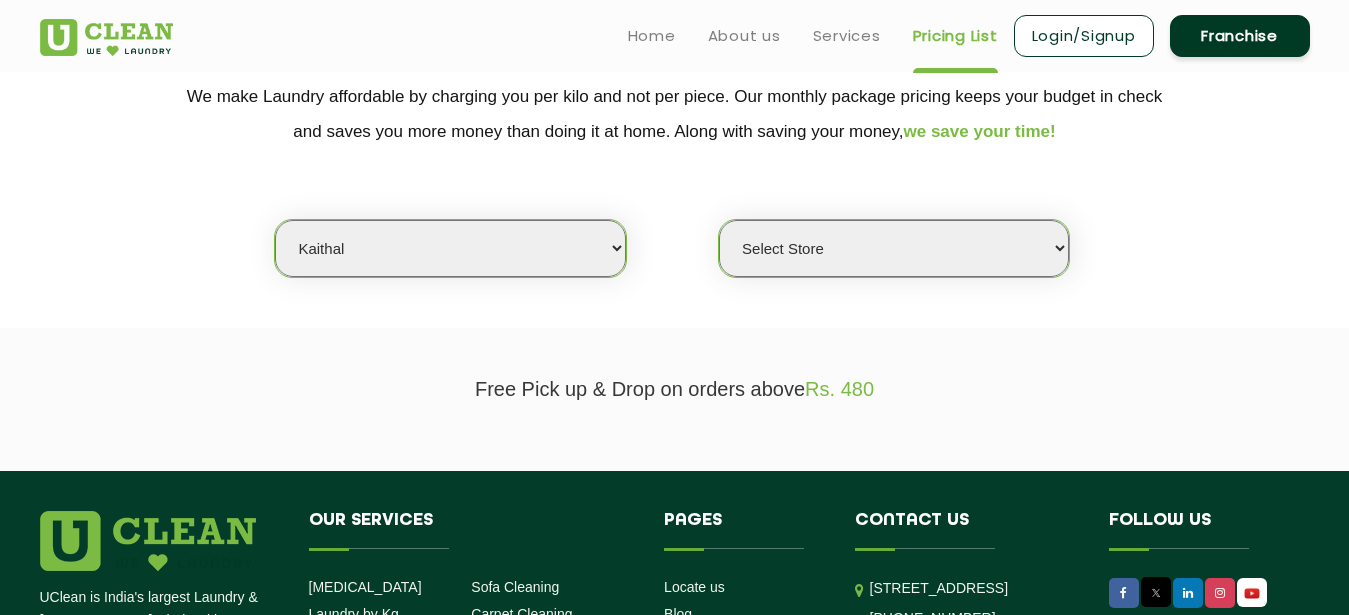click on "Kaithal" at bounding box center [0, 0] 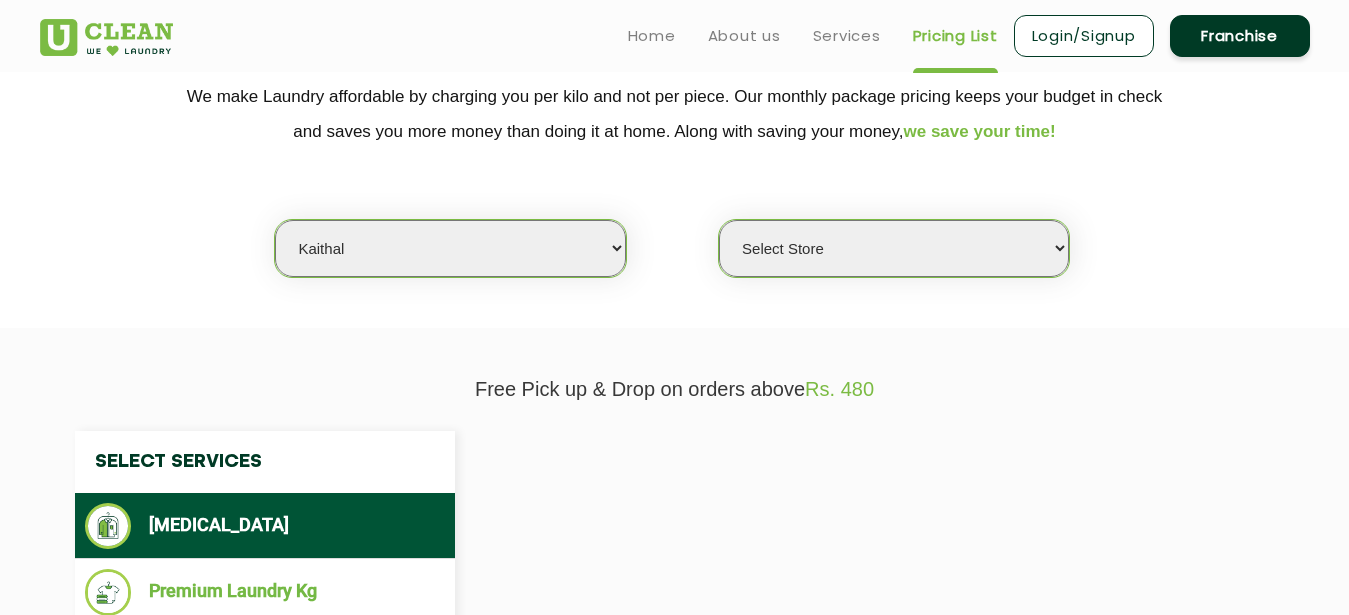 select on "0" 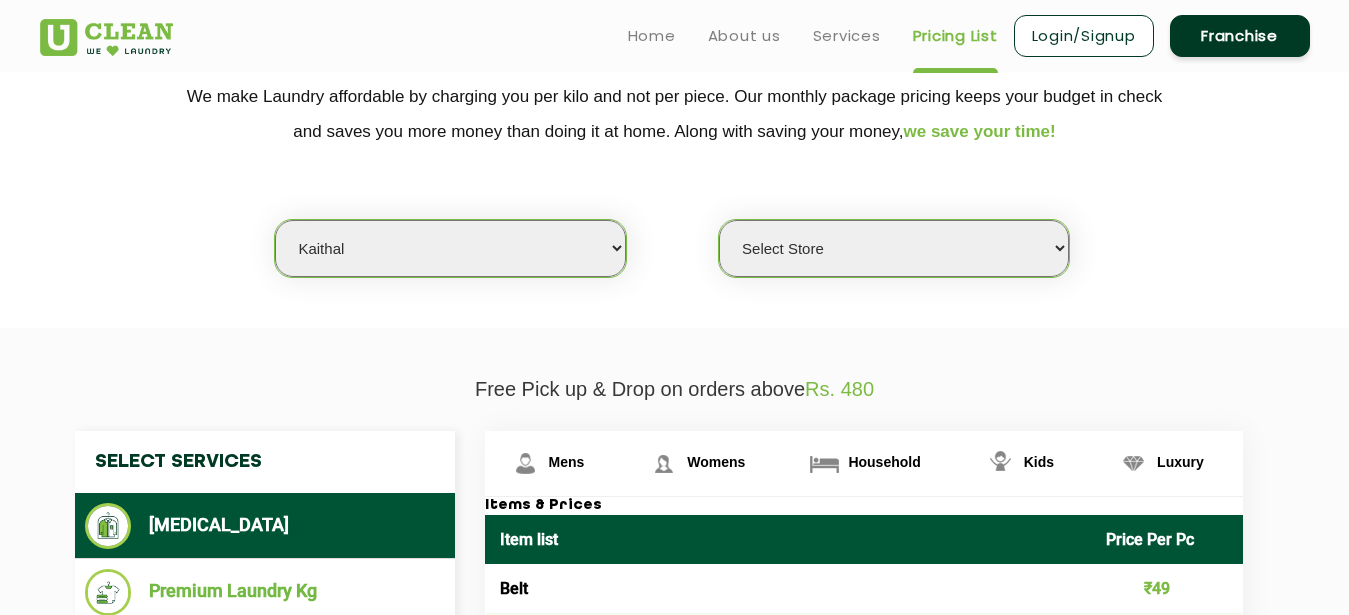 click on "Kaithal" at bounding box center [0, 0] 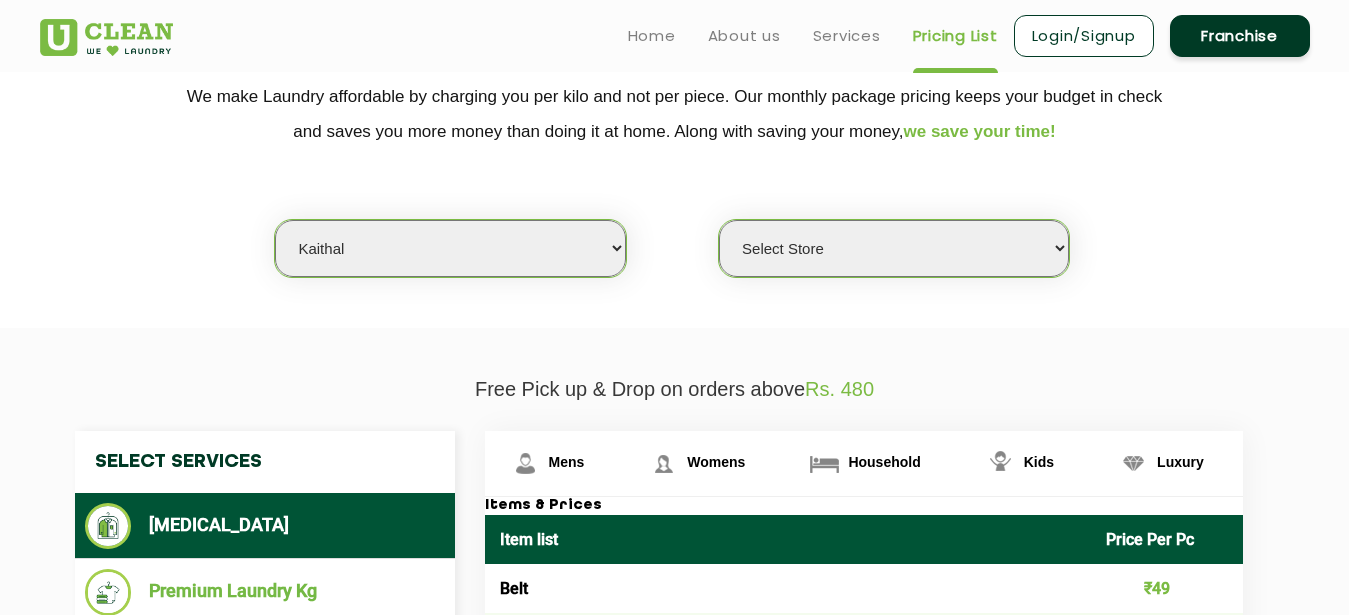 scroll, scrollTop: 0, scrollLeft: 0, axis: both 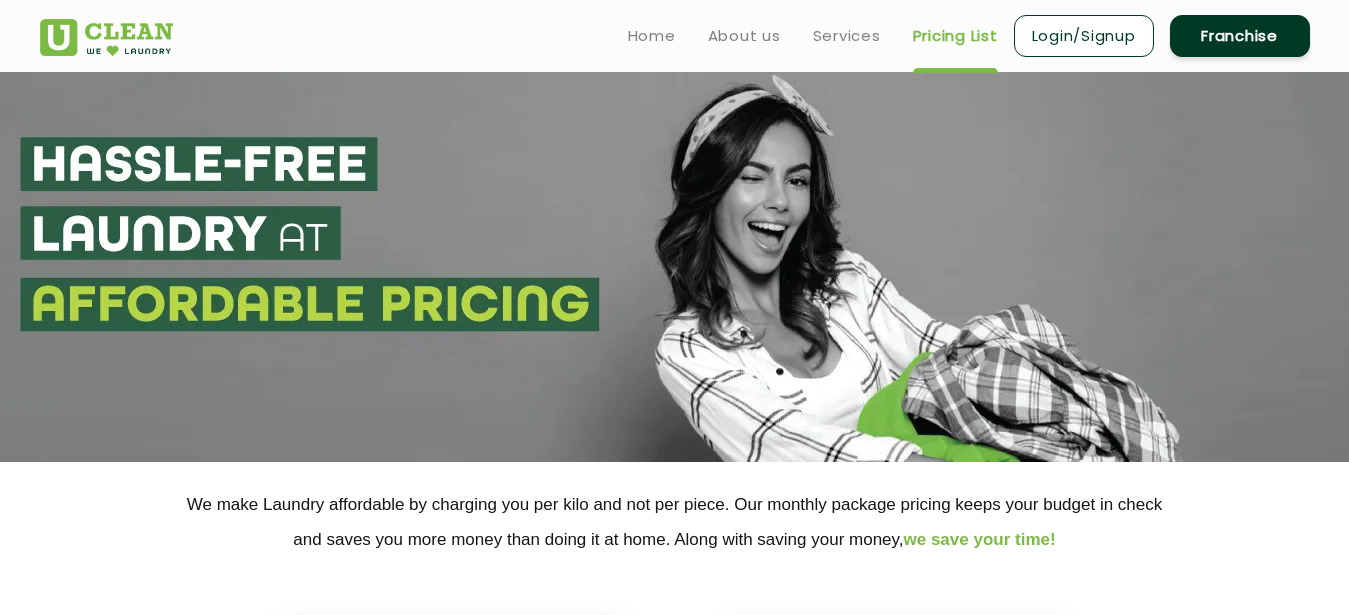 click on "Pricing List" at bounding box center [955, 36] 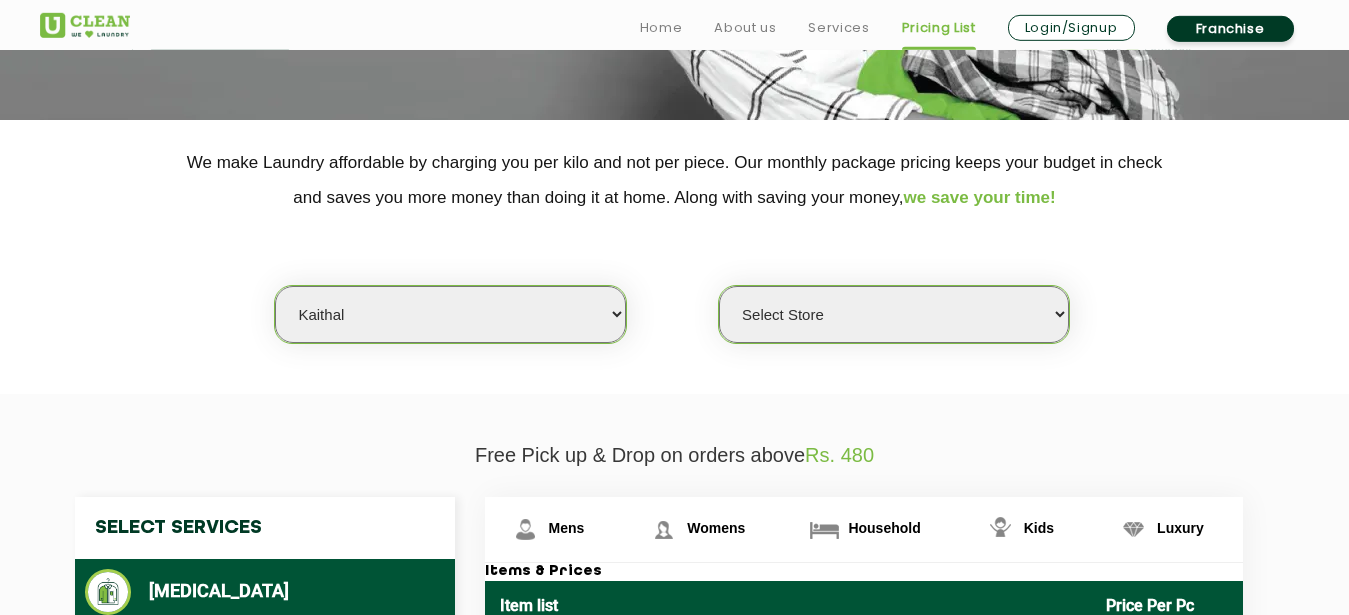 scroll, scrollTop: 0, scrollLeft: 0, axis: both 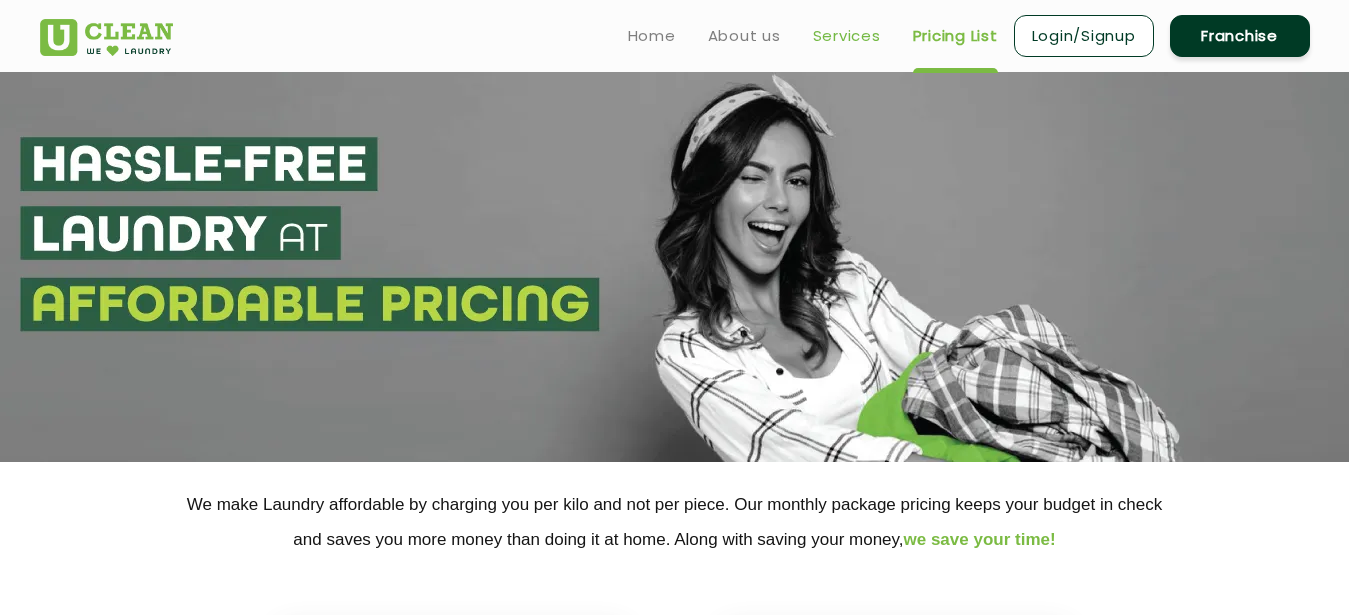 drag, startPoint x: 833, startPoint y: 25, endPoint x: 926, endPoint y: 33, distance: 93.34345 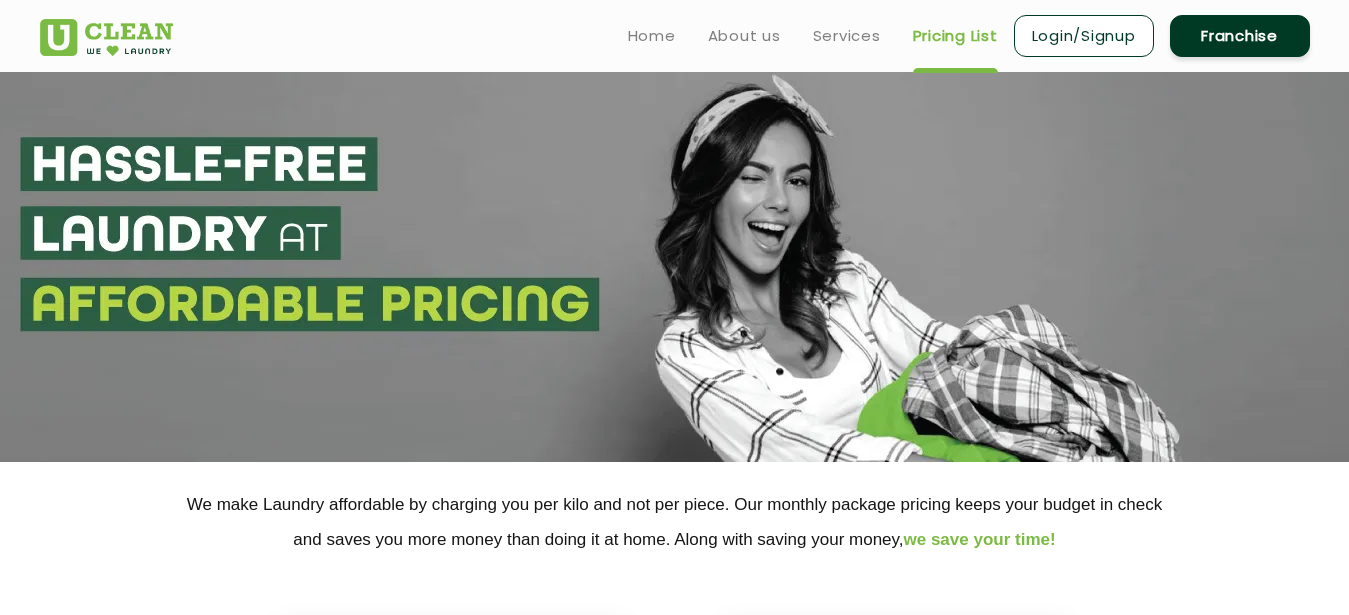 click on "Services" at bounding box center (847, 36) 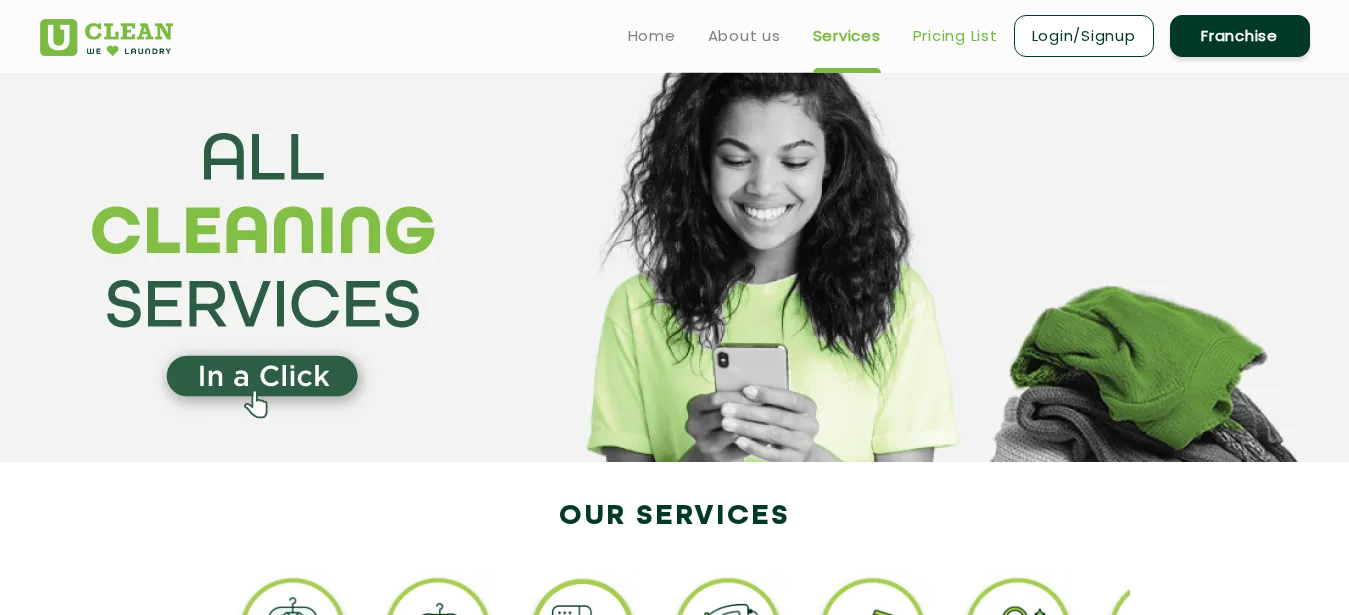 click on "Pricing List" at bounding box center (955, 36) 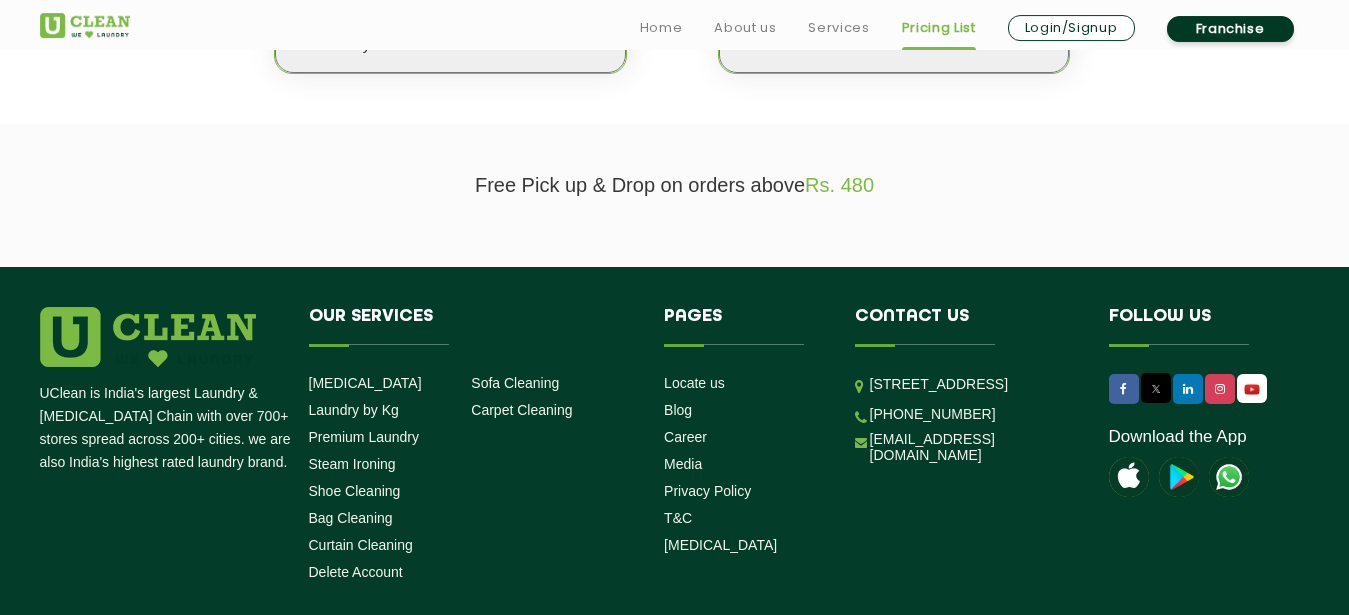 scroll, scrollTop: 306, scrollLeft: 0, axis: vertical 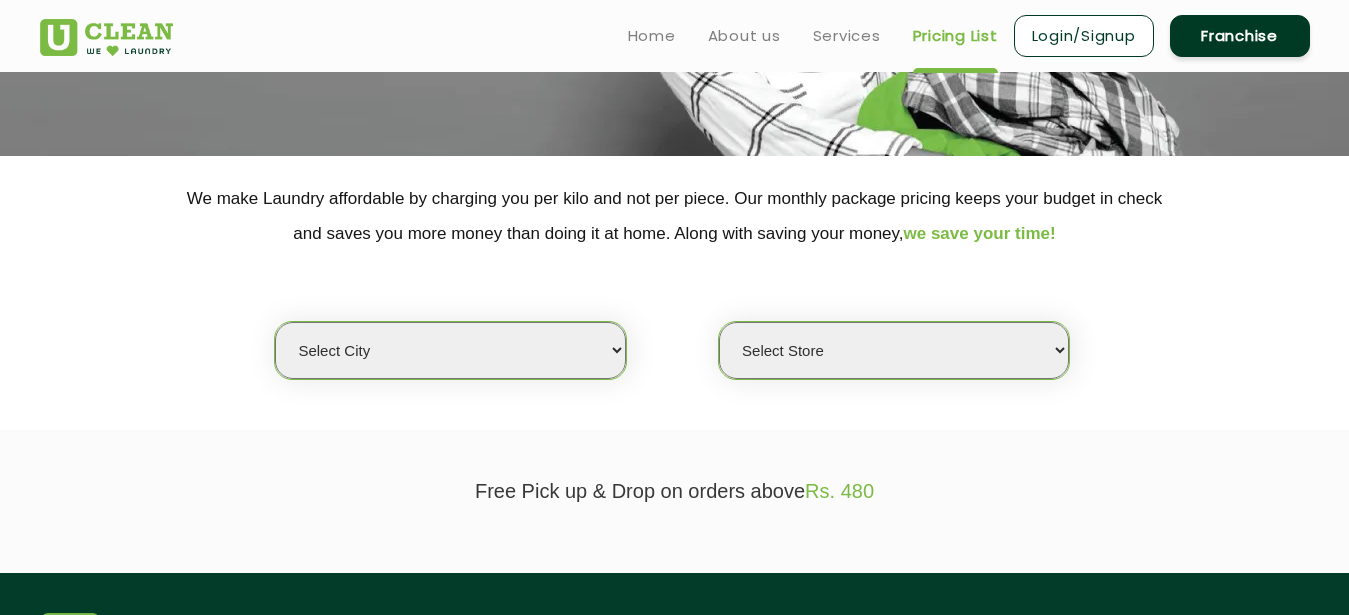 select on "37" 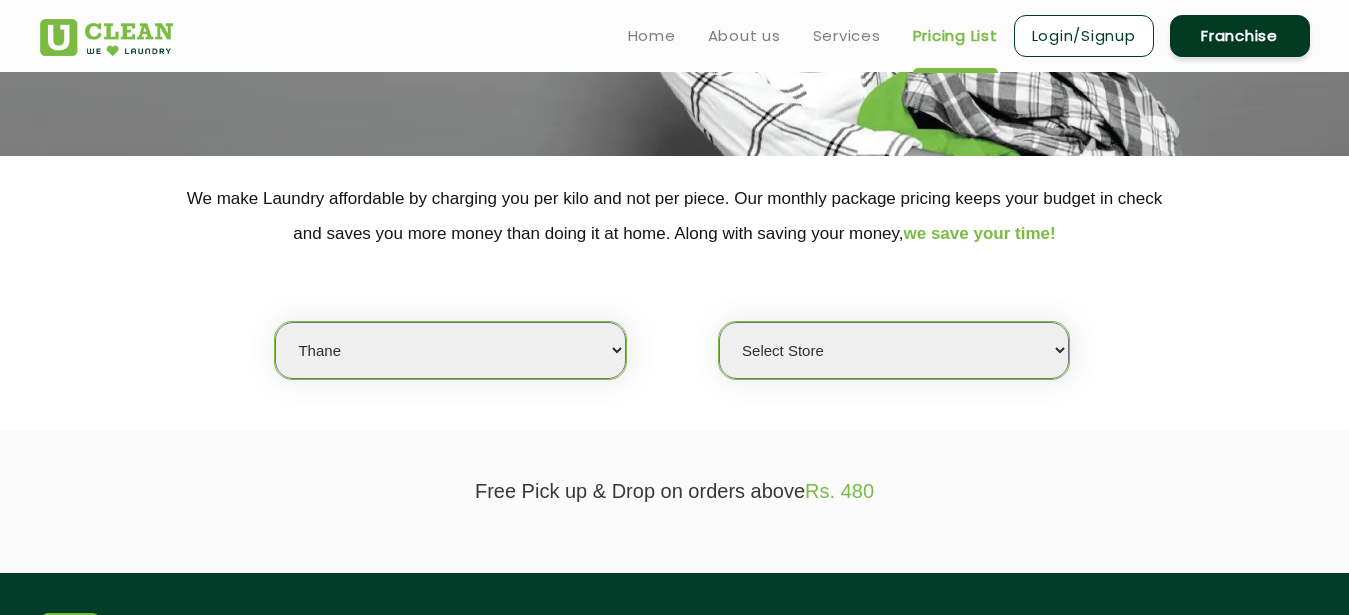 click on "Thane" at bounding box center [0, 0] 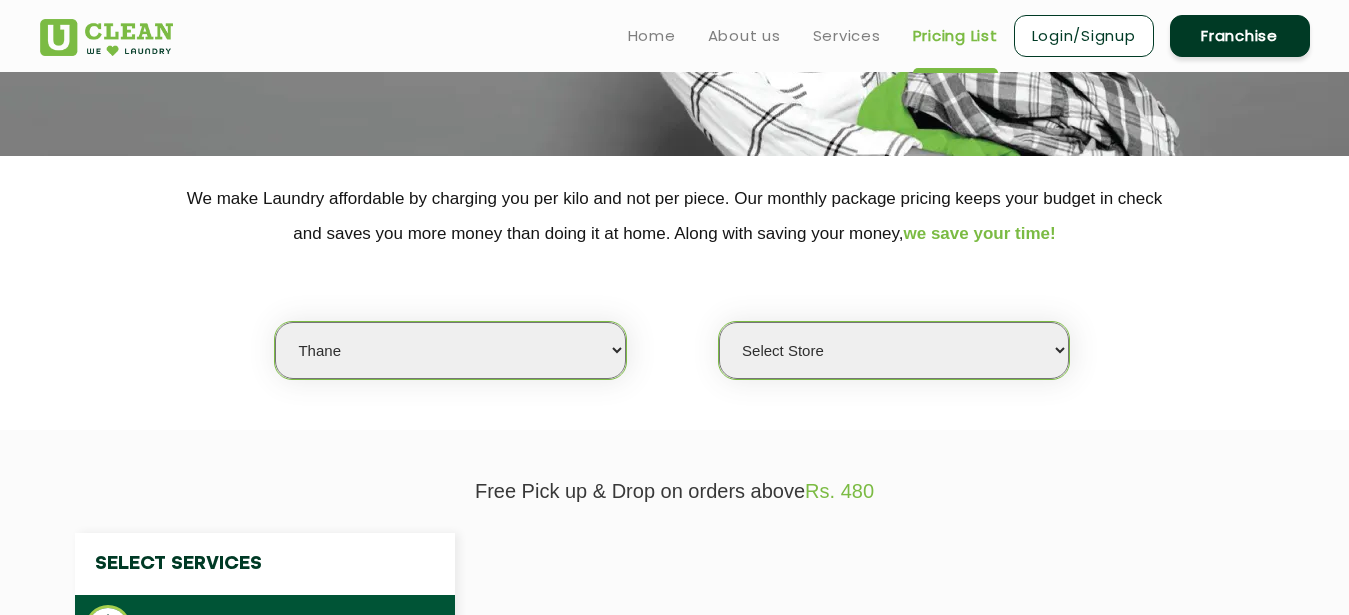 select on "0" 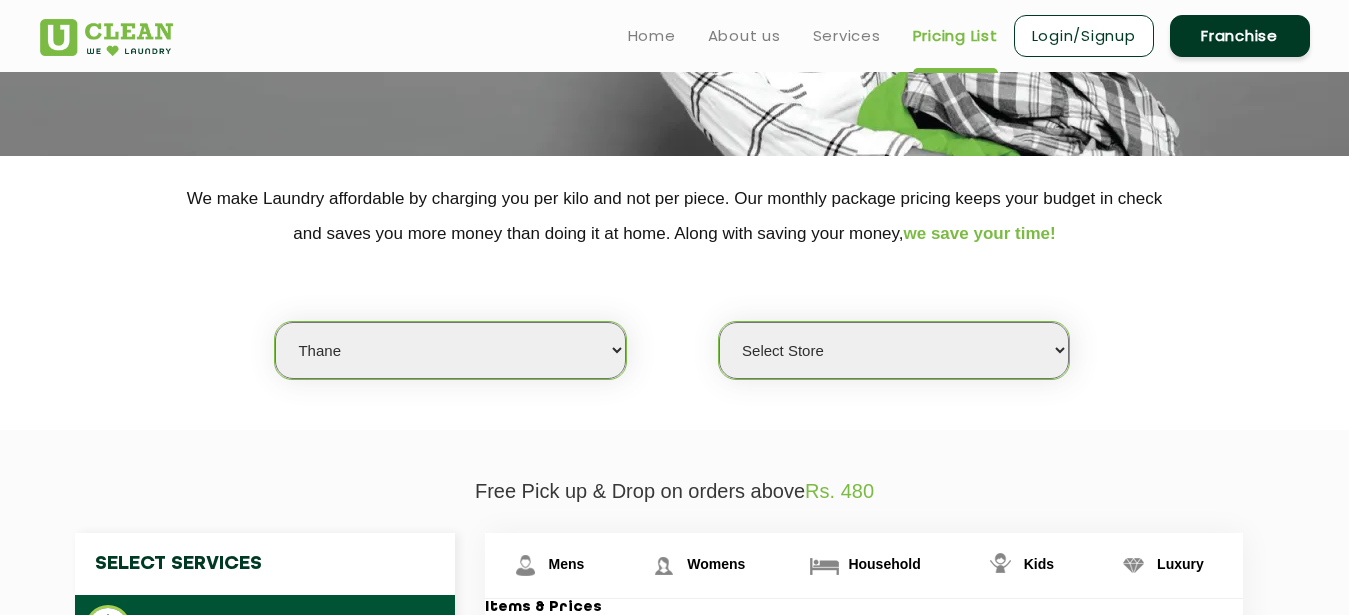 click on "Select Store [GEOGRAPHIC_DATA]" at bounding box center (894, 350) 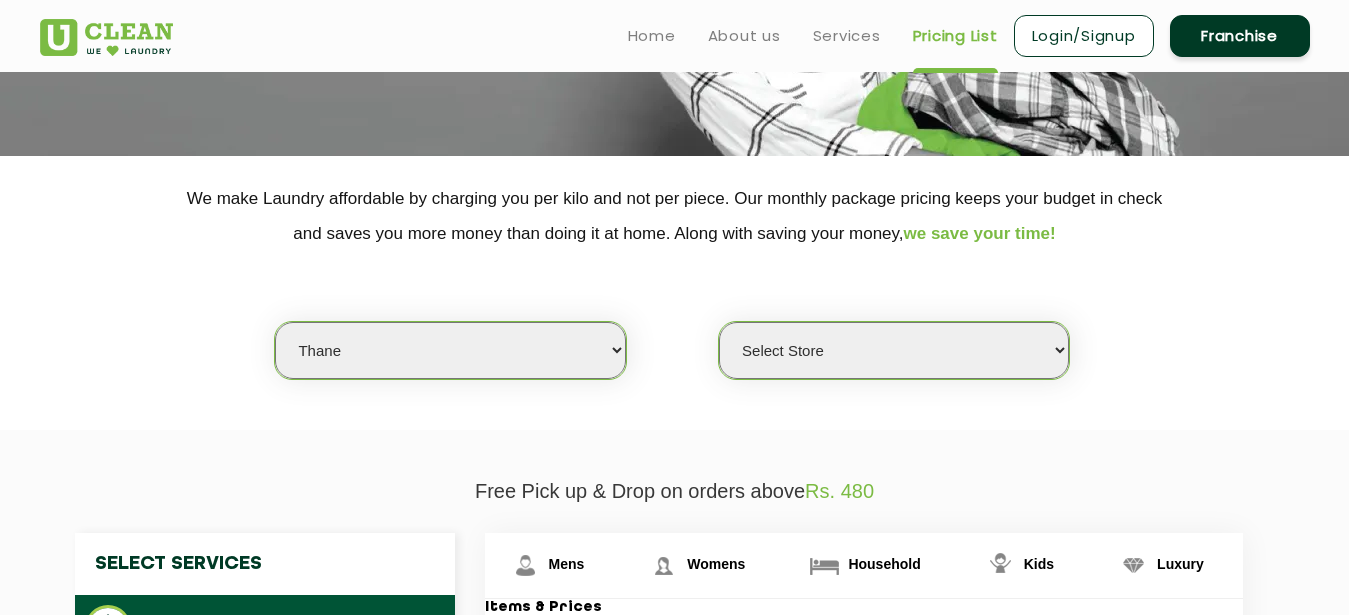 click on "We make Laundry affordable by charging you per kilo and not per piece. Our monthly package pricing keeps your budget in check   and saves you more money than doing it at home. Along with saving your money,  we save your time! Select city [GEOGRAPHIC_DATA] [GEOGRAPHIC_DATA] [GEOGRAPHIC_DATA] [GEOGRAPHIC_DATA] [GEOGRAPHIC_DATA] [GEOGRAPHIC_DATA] [GEOGRAPHIC_DATA] - [GEOGRAPHIC_DATA] Select [GEOGRAPHIC_DATA] [GEOGRAPHIC_DATA] [GEOGRAPHIC_DATA] [GEOGRAPHIC_DATA] [GEOGRAPHIC_DATA] [GEOGRAPHIC_DATA] [GEOGRAPHIC_DATA] [GEOGRAPHIC_DATA] [GEOGRAPHIC_DATA] [GEOGRAPHIC_DATA] [GEOGRAPHIC_DATA] [GEOGRAPHIC_DATA] [GEOGRAPHIC_DATA] [GEOGRAPHIC_DATA] [GEOGRAPHIC_DATA] [GEOGRAPHIC_DATA] [GEOGRAPHIC_DATA] [GEOGRAPHIC_DATA] [GEOGRAPHIC_DATA] [GEOGRAPHIC_DATA] [GEOGRAPHIC_DATA] [GEOGRAPHIC_DATA] [GEOGRAPHIC_DATA] [GEOGRAPHIC_DATA] [GEOGRAPHIC_DATA] [GEOGRAPHIC_DATA] [GEOGRAPHIC_DATA] [GEOGRAPHIC_DATA] [GEOGRAPHIC_DATA] [GEOGRAPHIC_DATA] [GEOGRAPHIC_DATA] [GEOGRAPHIC_DATA] [GEOGRAPHIC_DATA] [GEOGRAPHIC_DATA] [GEOGRAPHIC_DATA] [GEOGRAPHIC_DATA] [GEOGRAPHIC_DATA] [GEOGRAPHIC_DATA] [GEOGRAPHIC_DATA] [GEOGRAPHIC_DATA] [GEOGRAPHIC_DATA] [GEOGRAPHIC_DATA] [GEOGRAPHIC_DATA] [GEOGRAPHIC_DATA] [GEOGRAPHIC_DATA] Dimapur [GEOGRAPHIC_DATA] [GEOGRAPHIC_DATA] [GEOGRAPHIC_DATA] [GEOGRAPHIC_DATA] [GEOGRAPHIC_DATA] [GEOGRAPHIC_DATA] [GEOGRAPHIC_DATA] [GEOGRAPHIC_DATA] [GEOGRAPHIC_DATA] [GEOGRAPHIC_DATA] [GEOGRAPHIC_DATA] [GEOGRAPHIC_DATA] [GEOGRAPHIC_DATA] [GEOGRAPHIC_DATA] [GEOGRAPHIC_DATA] [GEOGRAPHIC_DATA] [GEOGRAPHIC_DATA] [GEOGRAPHIC_DATA] [GEOGRAPHIC_DATA] [GEOGRAPHIC_DATA] [GEOGRAPHIC_DATA] [GEOGRAPHIC_DATA] [GEOGRAPHIC_DATA] [GEOGRAPHIC_DATA] [GEOGRAPHIC_DATA] [GEOGRAPHIC_DATA] [GEOGRAPHIC_DATA] [GEOGRAPHIC_DATA] [GEOGRAPHIC_DATA] [GEOGRAPHIC_DATA] [GEOGRAPHIC_DATA] [GEOGRAPHIC_DATA] - Select [GEOGRAPHIC_DATA] [GEOGRAPHIC_DATA] [GEOGRAPHIC_DATA] [GEOGRAPHIC_DATA] [GEOGRAPHIC_DATA] [GEOGRAPHIC_DATA]" 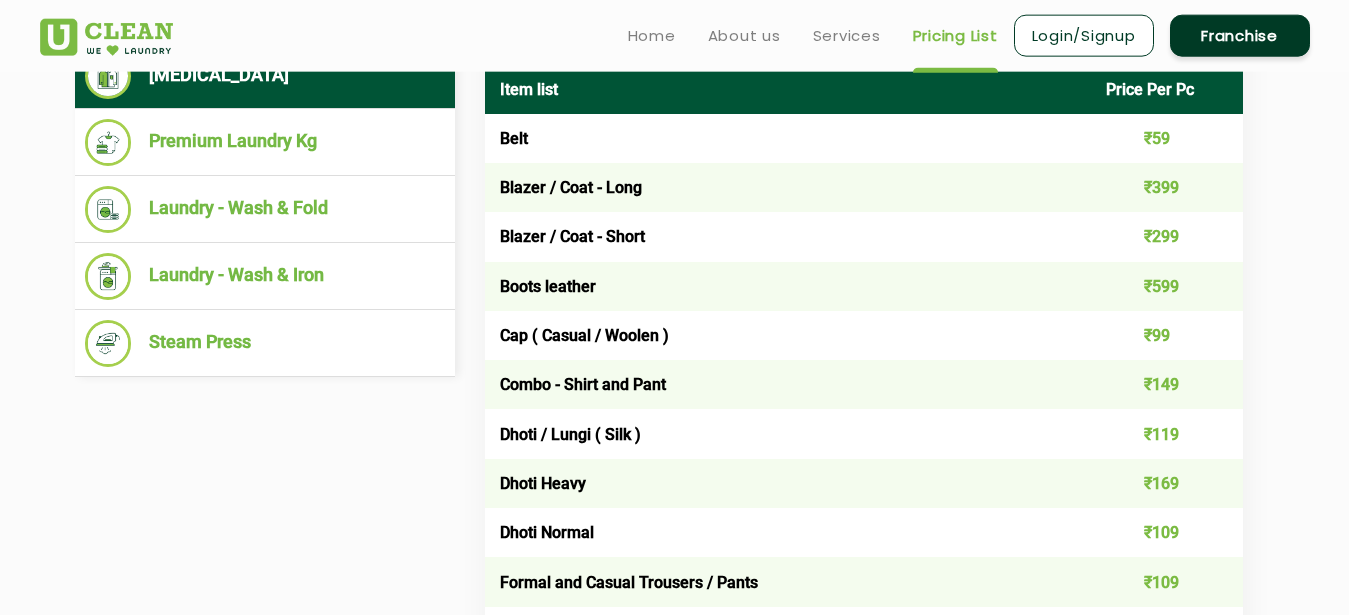 scroll, scrollTop: 578, scrollLeft: 0, axis: vertical 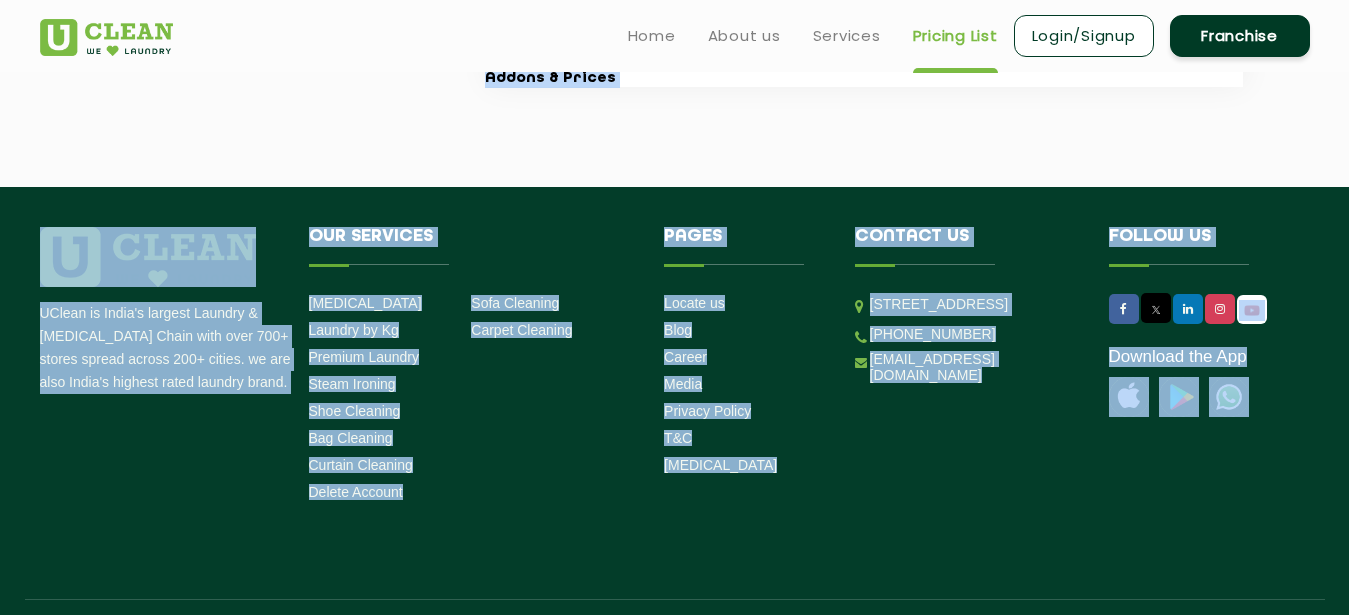 drag, startPoint x: 502, startPoint y: 370, endPoint x: 1217, endPoint y: 192, distance: 736.8236 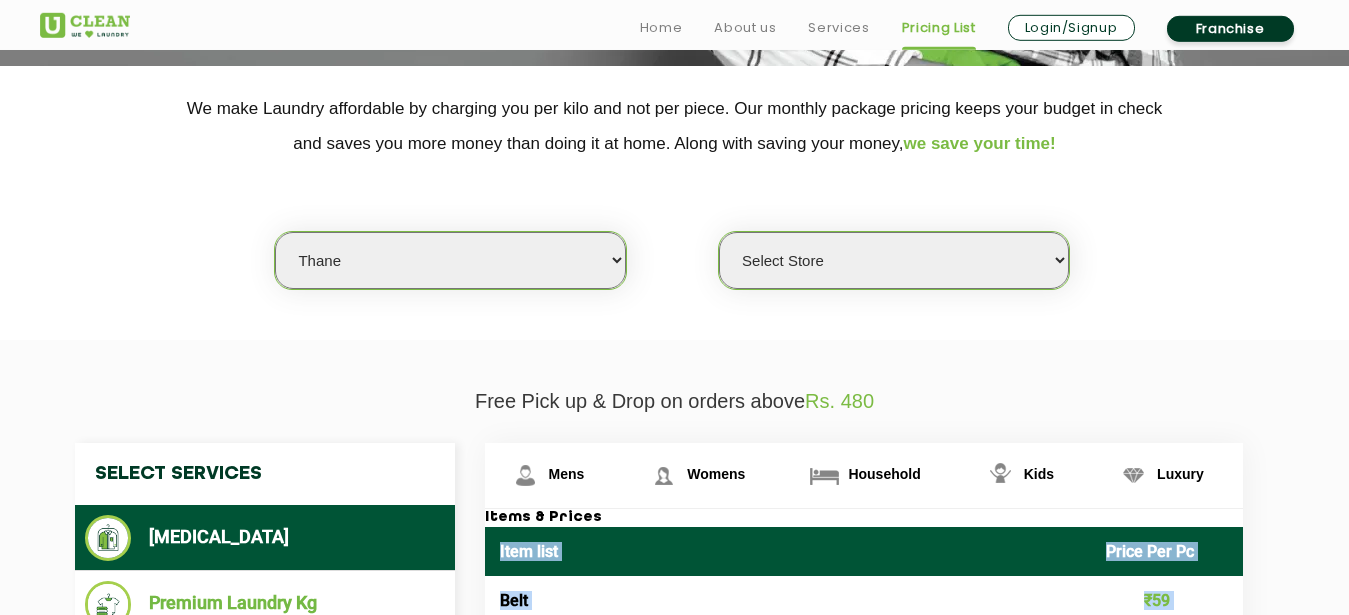 scroll, scrollTop: 408, scrollLeft: 0, axis: vertical 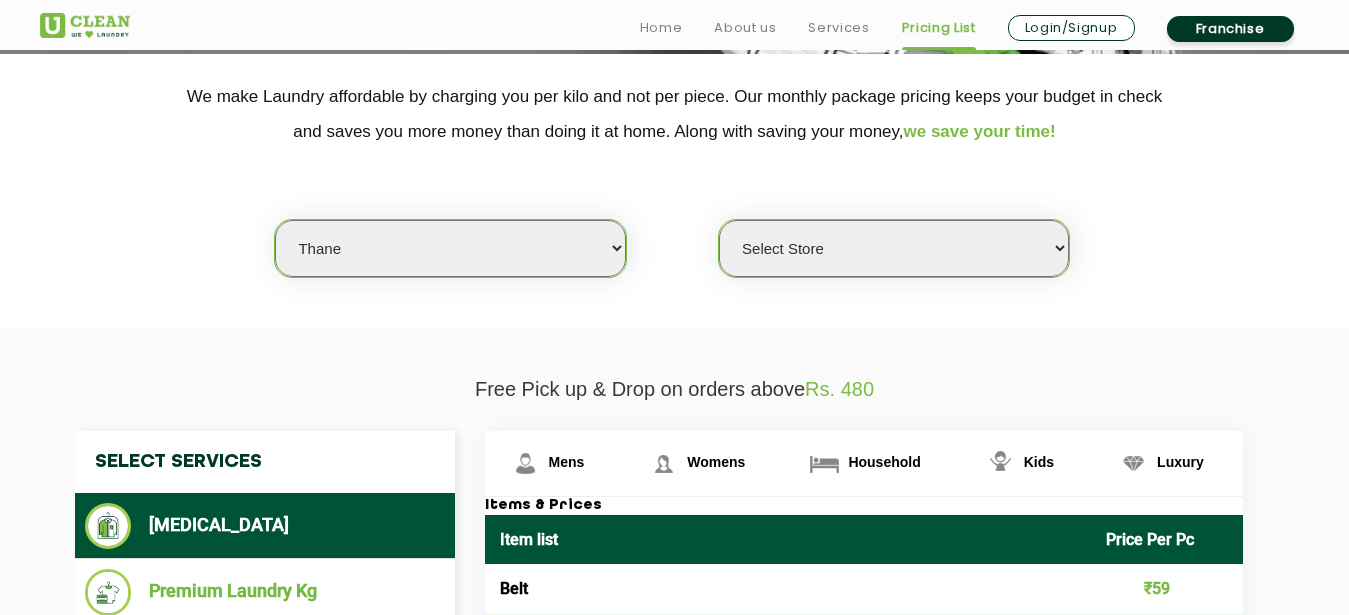click on "Select city [GEOGRAPHIC_DATA] [GEOGRAPHIC_DATA] [GEOGRAPHIC_DATA] [GEOGRAPHIC_DATA] [GEOGRAPHIC_DATA] [GEOGRAPHIC_DATA] [GEOGRAPHIC_DATA] - [GEOGRAPHIC_DATA] Select [GEOGRAPHIC_DATA] [GEOGRAPHIC_DATA] [GEOGRAPHIC_DATA] [GEOGRAPHIC_DATA] [GEOGRAPHIC_DATA] [GEOGRAPHIC_DATA] [GEOGRAPHIC_DATA] [GEOGRAPHIC_DATA] [GEOGRAPHIC_DATA] [GEOGRAPHIC_DATA] [GEOGRAPHIC_DATA] [GEOGRAPHIC_DATA] [GEOGRAPHIC_DATA] [GEOGRAPHIC_DATA] [GEOGRAPHIC_DATA] [GEOGRAPHIC_DATA] [GEOGRAPHIC_DATA] [GEOGRAPHIC_DATA] [GEOGRAPHIC_DATA] [GEOGRAPHIC_DATA] [GEOGRAPHIC_DATA] [GEOGRAPHIC_DATA] [GEOGRAPHIC_DATA] [GEOGRAPHIC_DATA] [GEOGRAPHIC_DATA] [GEOGRAPHIC_DATA] [GEOGRAPHIC_DATA] [GEOGRAPHIC_DATA] [GEOGRAPHIC_DATA] [GEOGRAPHIC_DATA] [GEOGRAPHIC_DATA] [GEOGRAPHIC_DATA] [GEOGRAPHIC_DATA] [GEOGRAPHIC_DATA] [GEOGRAPHIC_DATA] [GEOGRAPHIC_DATA] [GEOGRAPHIC_DATA] [GEOGRAPHIC_DATA] [GEOGRAPHIC_DATA] [GEOGRAPHIC_DATA] [GEOGRAPHIC_DATA] [GEOGRAPHIC_DATA] [GEOGRAPHIC_DATA] [GEOGRAPHIC_DATA] [GEOGRAPHIC_DATA] [GEOGRAPHIC_DATA] [GEOGRAPHIC_DATA] [GEOGRAPHIC_DATA] [GEOGRAPHIC_DATA] [GEOGRAPHIC_DATA] [GEOGRAPHIC_DATA] [GEOGRAPHIC_DATA] [GEOGRAPHIC_DATA] [GEOGRAPHIC_DATA] [GEOGRAPHIC_DATA] [GEOGRAPHIC_DATA] [GEOGRAPHIC_DATA] [GEOGRAPHIC_DATA] [GEOGRAPHIC_DATA] [GEOGRAPHIC_DATA] [GEOGRAPHIC_DATA] [GEOGRAPHIC_DATA] [GEOGRAPHIC_DATA] [GEOGRAPHIC_DATA] [GEOGRAPHIC_DATA] [GEOGRAPHIC_DATA] [GEOGRAPHIC_DATA] [GEOGRAPHIC_DATA] [GEOGRAPHIC_DATA] [GEOGRAPHIC_DATA] [GEOGRAPHIC_DATA] [GEOGRAPHIC_DATA] [GEOGRAPHIC_DATA] [GEOGRAPHIC_DATA] [GEOGRAPHIC_DATA] [GEOGRAPHIC_DATA] [GEOGRAPHIC_DATA] [GEOGRAPHIC_DATA] - Select [GEOGRAPHIC_DATA] [GEOGRAPHIC_DATA] [GEOGRAPHIC_DATA] [GEOGRAPHIC_DATA] [GEOGRAPHIC_DATA] [GEOGRAPHIC_DATA] [GEOGRAPHIC_DATA] [GEOGRAPHIC_DATA] [GEOGRAPHIC_DATA] [GEOGRAPHIC_DATA] [GEOGRAPHIC_DATA] [GEOGRAPHIC_DATA] [GEOGRAPHIC_DATA] [GEOGRAPHIC_DATA] [GEOGRAPHIC_DATA] [GEOGRAPHIC_DATA] [GEOGRAPHIC_DATA] [GEOGRAPHIC_DATA] [GEOGRAPHIC_DATA] [GEOGRAPHIC_DATA] [GEOGRAPHIC_DATA] [GEOGRAPHIC_DATA] [GEOGRAPHIC_DATA] [GEOGRAPHIC_DATA] [GEOGRAPHIC_DATA] [GEOGRAPHIC_DATA] [GEOGRAPHIC_DATA] [GEOGRAPHIC_DATA] [GEOGRAPHIC_DATA] [GEOGRAPHIC_DATA] [GEOGRAPHIC_DATA] [GEOGRAPHIC_DATA]" 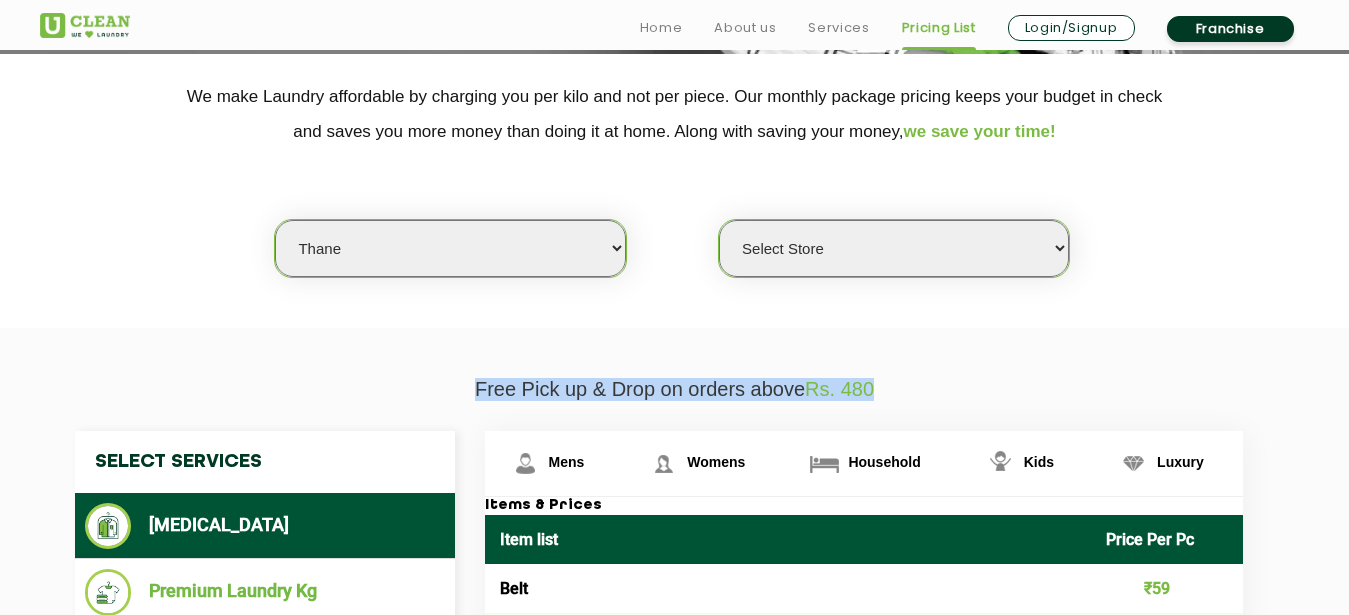 drag, startPoint x: 141, startPoint y: 196, endPoint x: 372, endPoint y: 277, distance: 244.7897 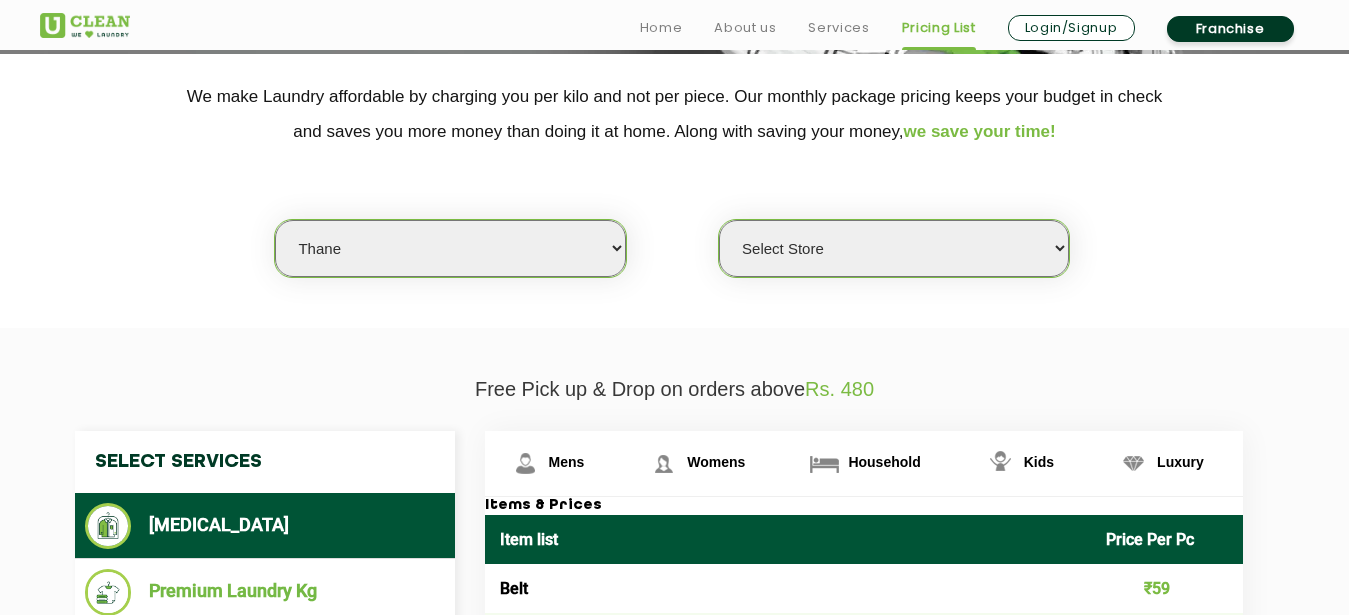 drag, startPoint x: 261, startPoint y: 239, endPoint x: 539, endPoint y: 384, distance: 313.54266 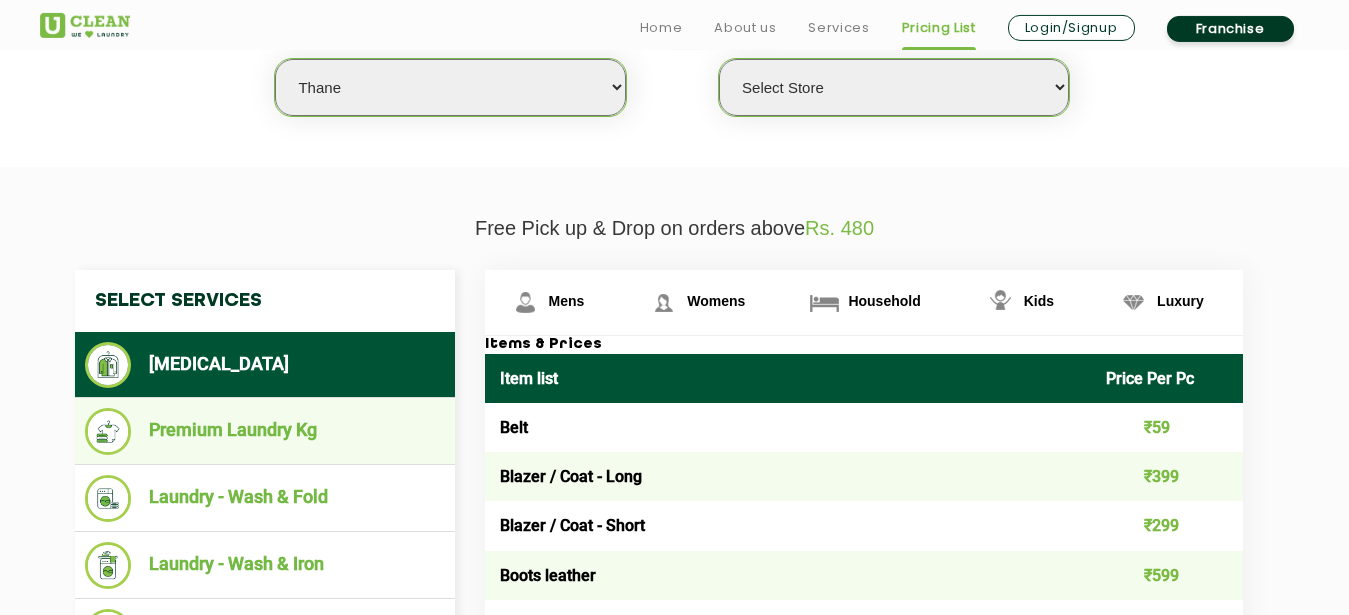 scroll, scrollTop: 612, scrollLeft: 0, axis: vertical 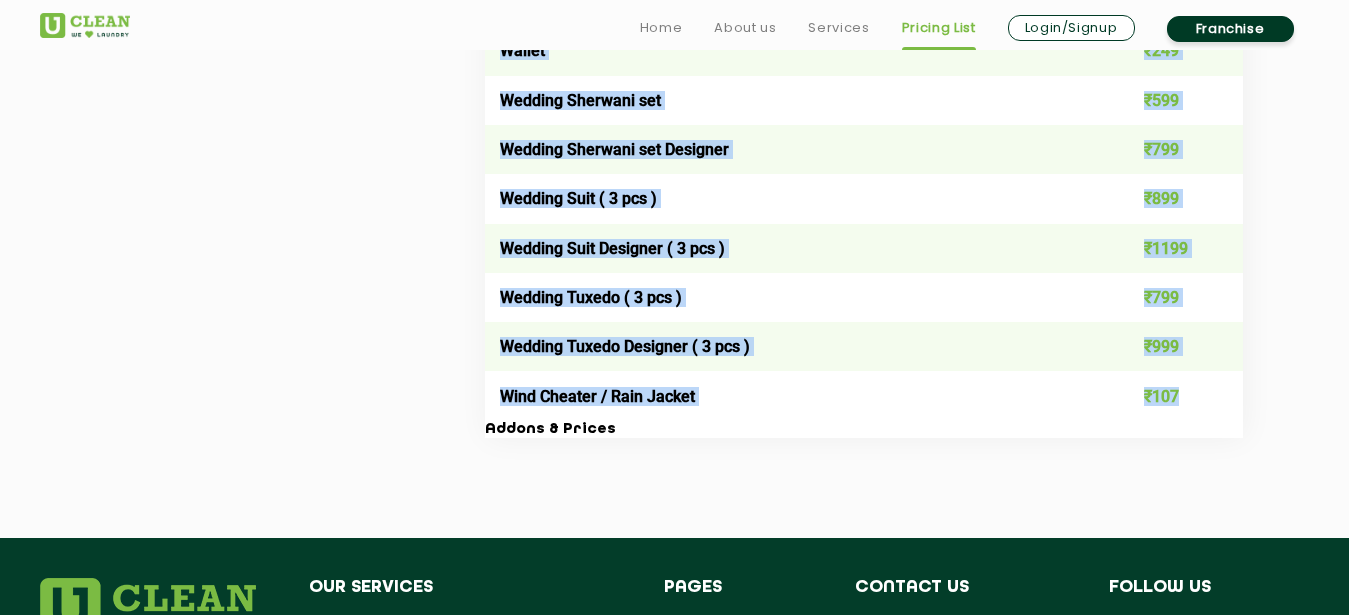 drag, startPoint x: 492, startPoint y: 333, endPoint x: 1177, endPoint y: 405, distance: 688.77356 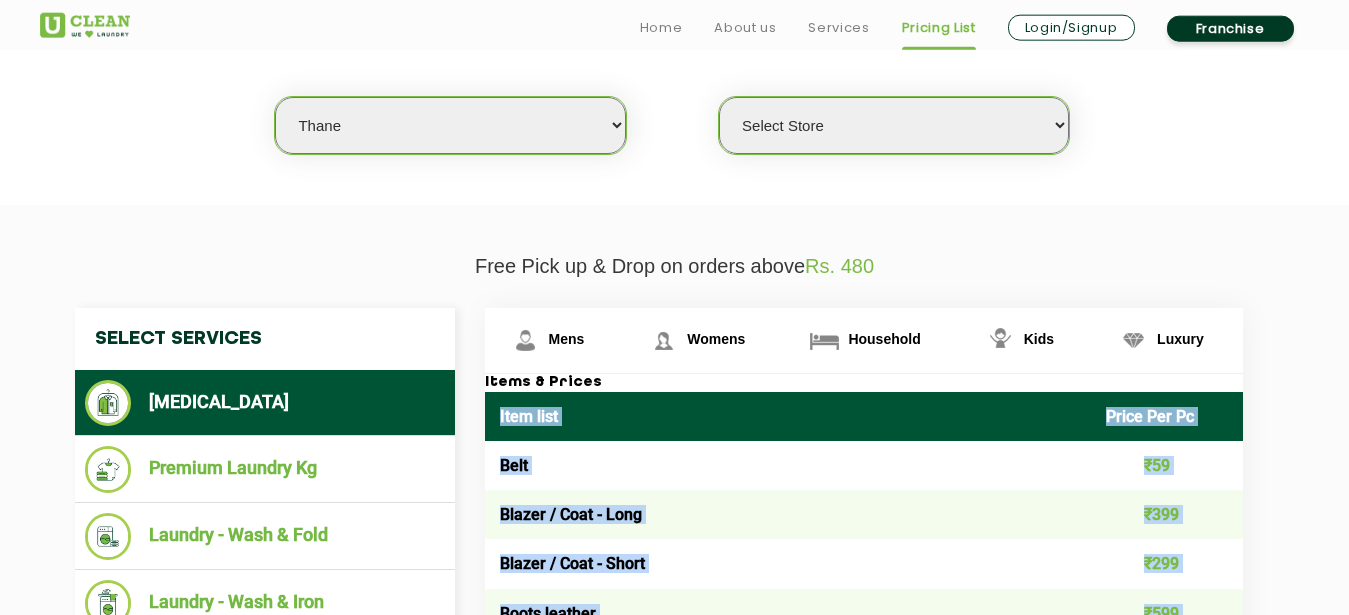 scroll, scrollTop: 584, scrollLeft: 0, axis: vertical 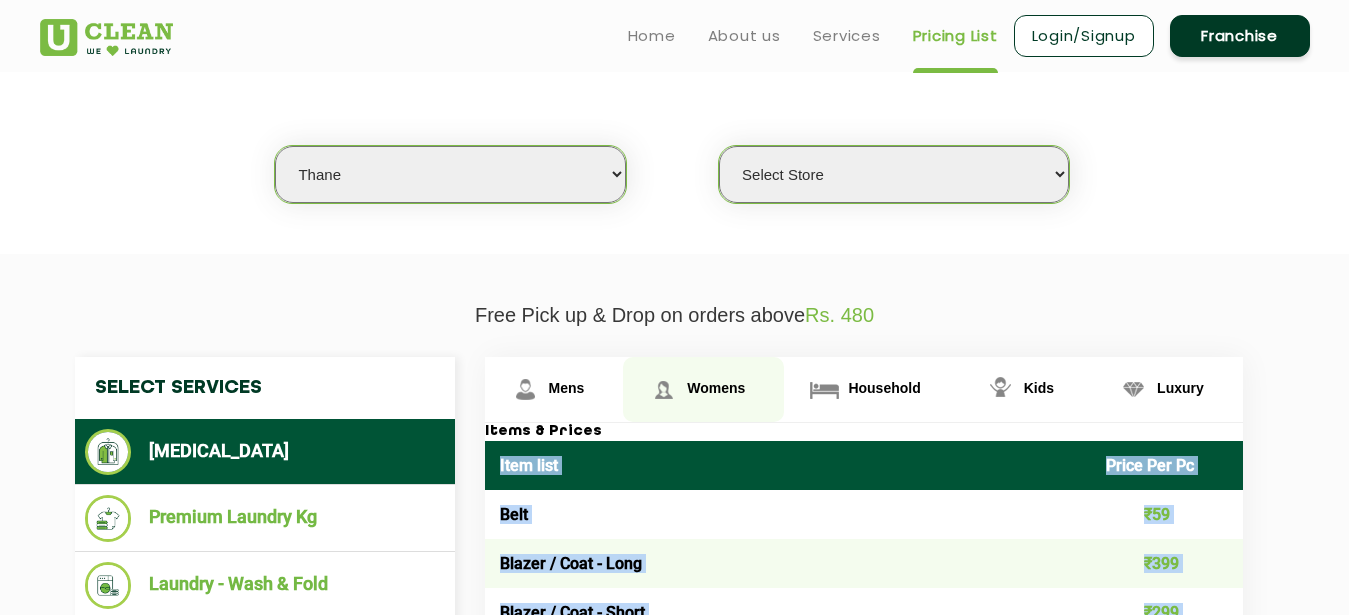 click on "Womens" at bounding box center [554, 389] 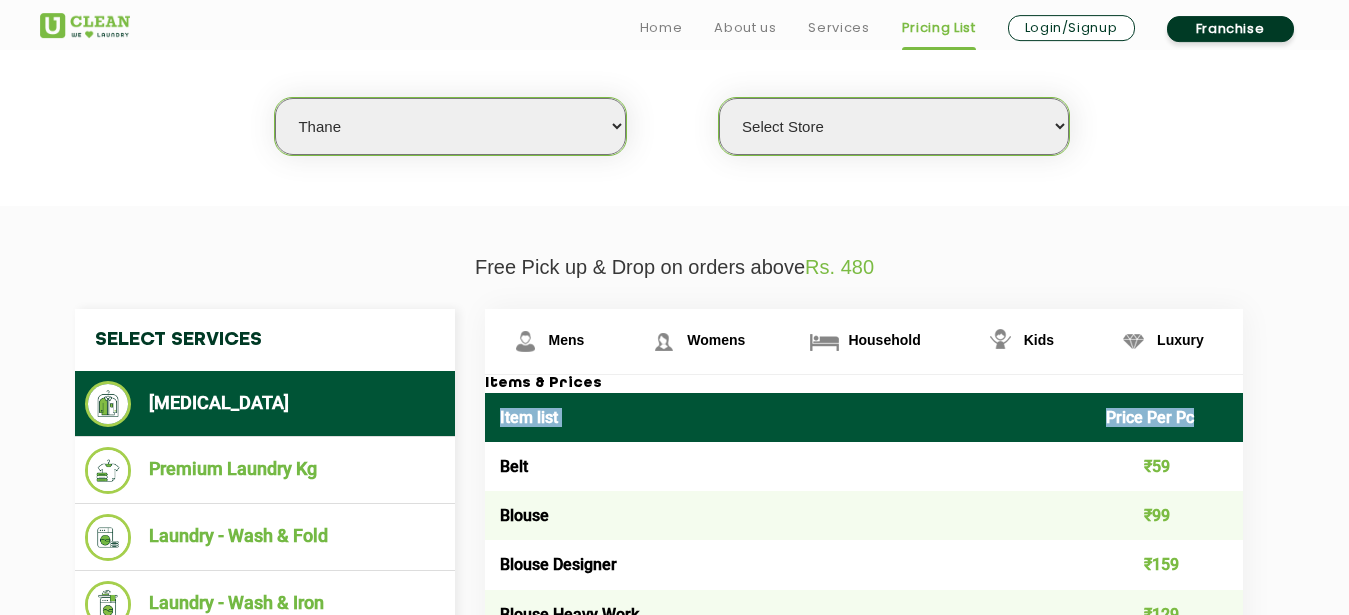 scroll, scrollTop: 584, scrollLeft: 0, axis: vertical 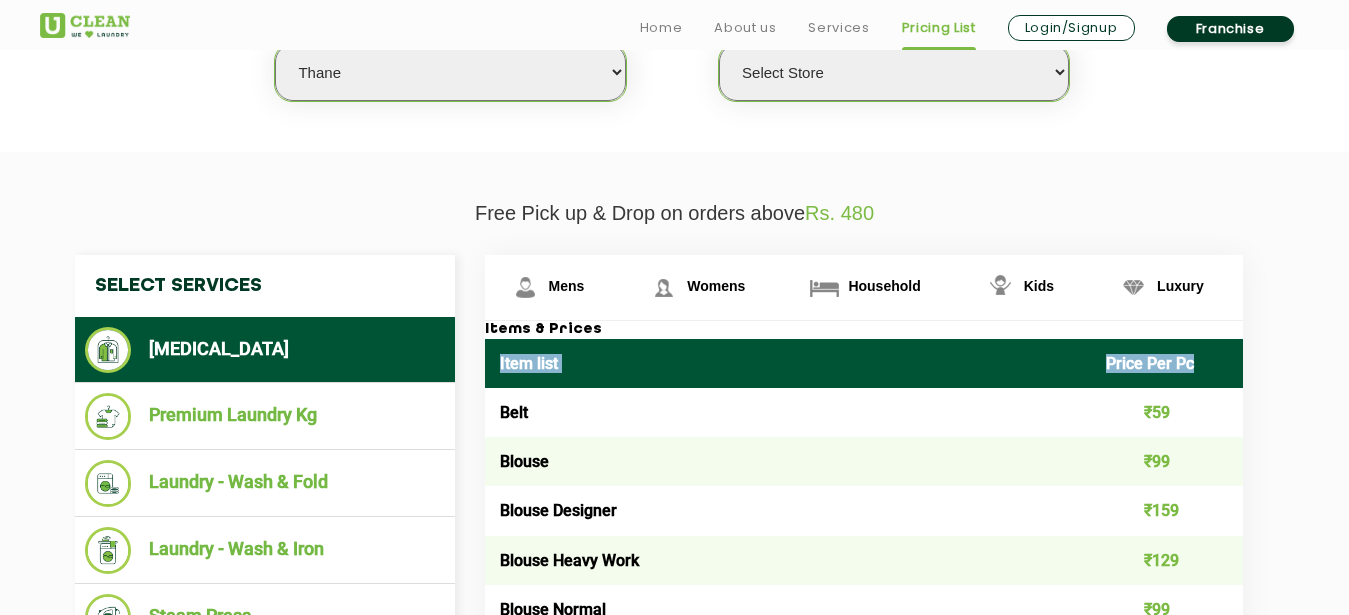 click on "Item list" at bounding box center [788, 363] 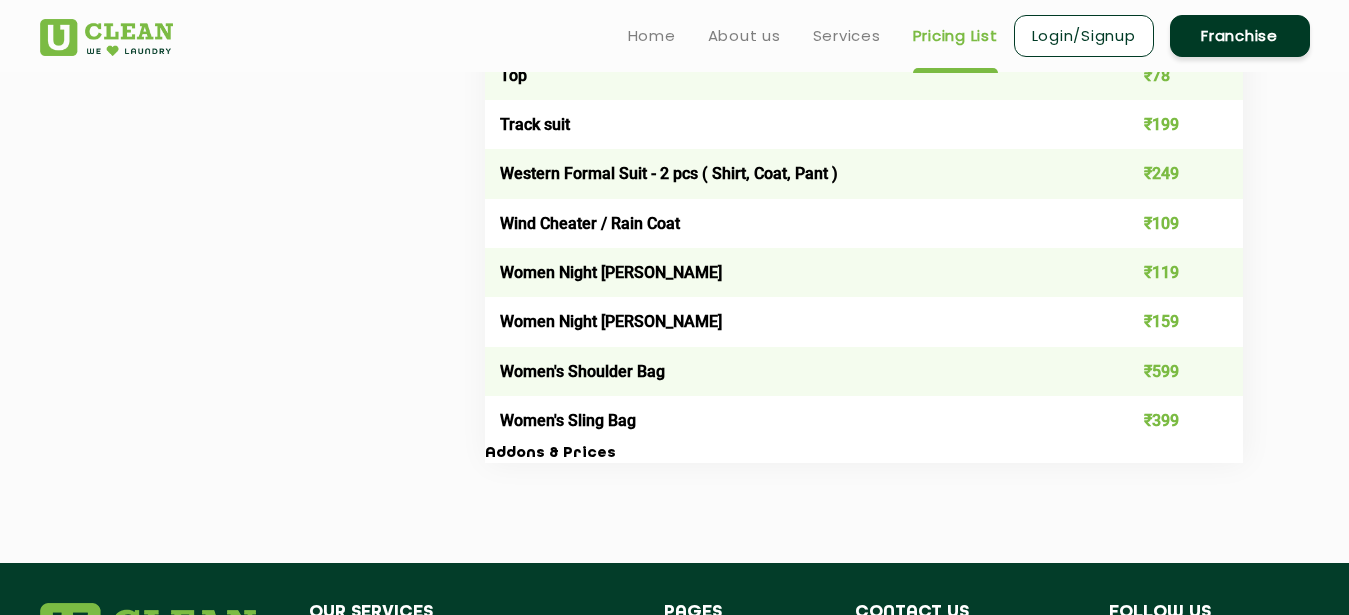 scroll, scrollTop: 6977, scrollLeft: 0, axis: vertical 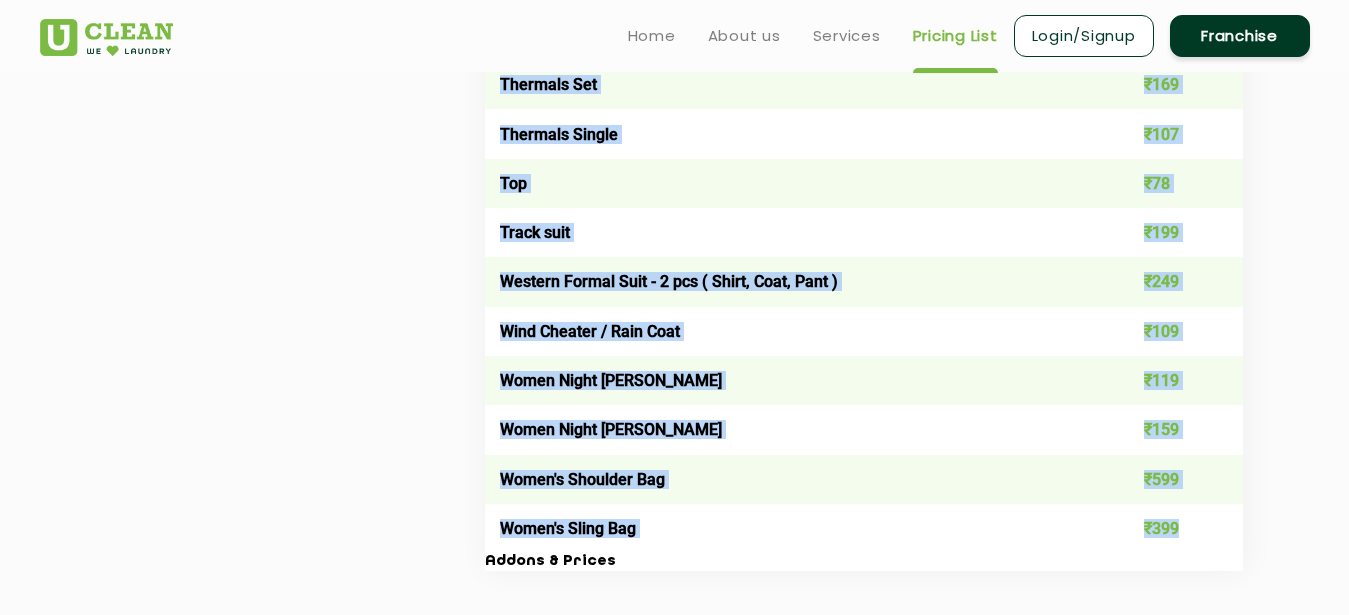 drag, startPoint x: 501, startPoint y: 360, endPoint x: 1168, endPoint y: 527, distance: 687.58856 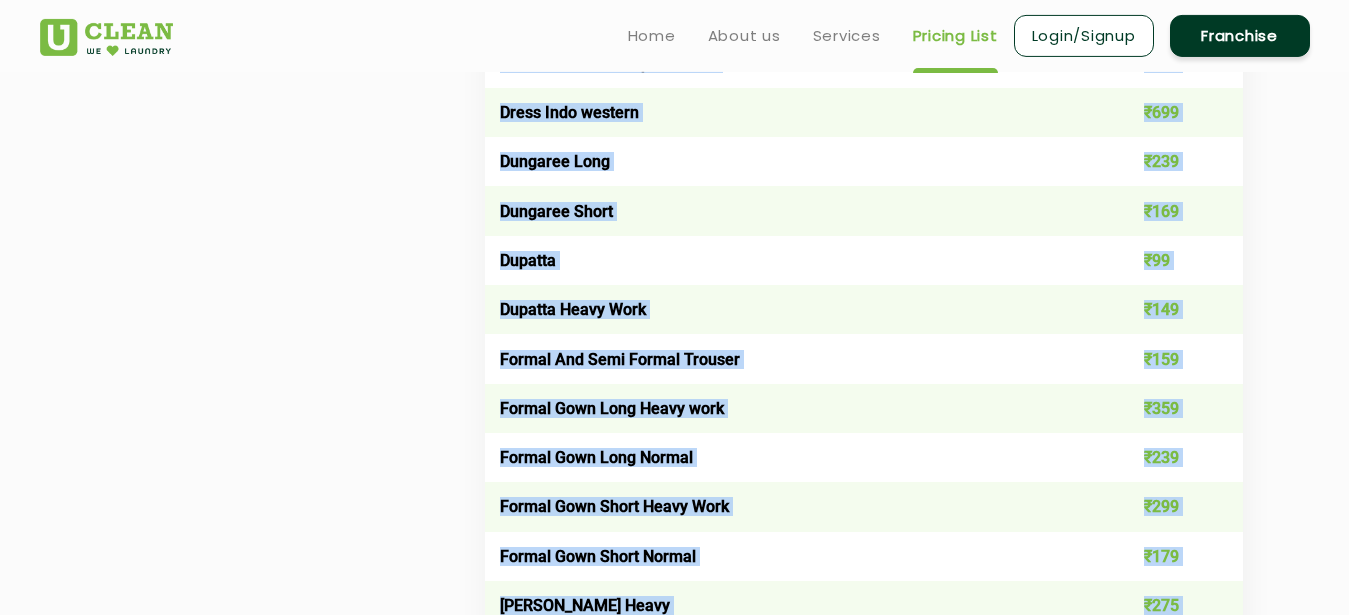 scroll, scrollTop: 1265, scrollLeft: 0, axis: vertical 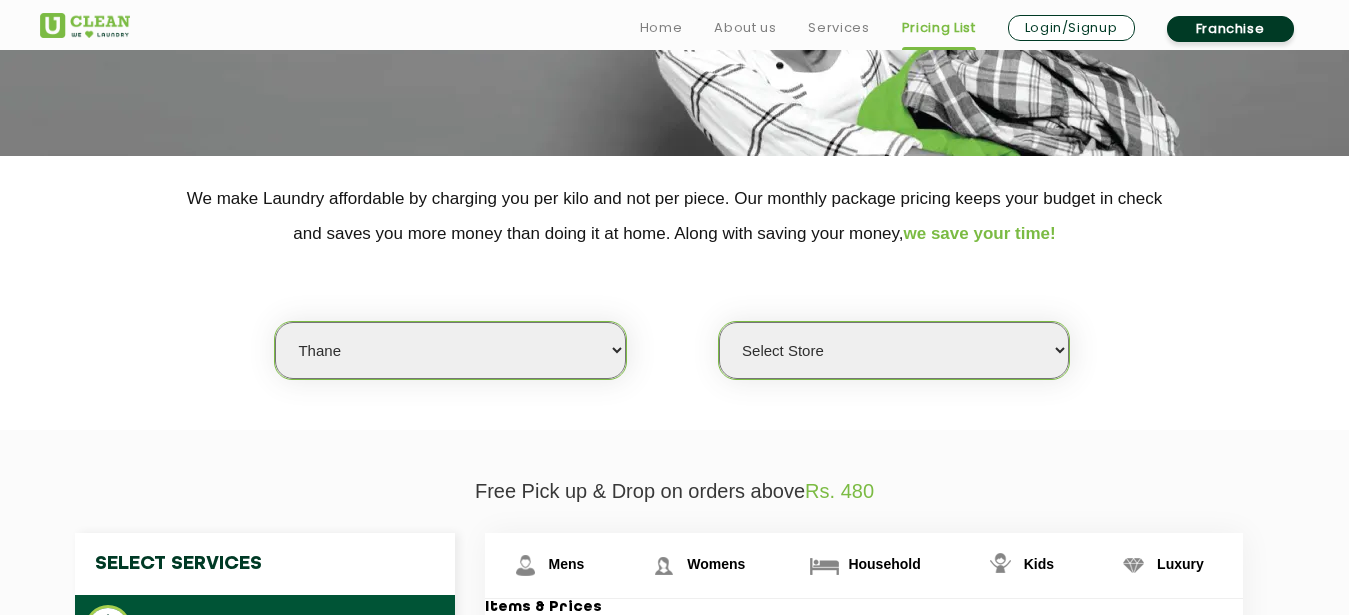 select on "50" 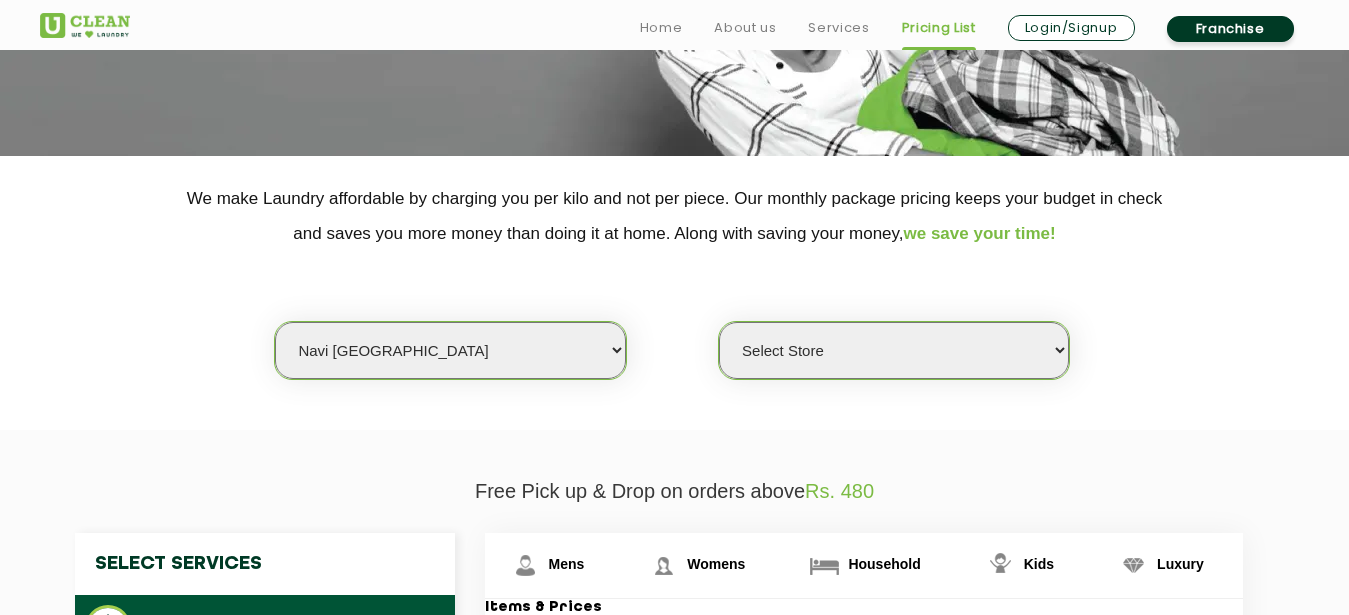 click on "Navi [GEOGRAPHIC_DATA]" at bounding box center (0, 0) 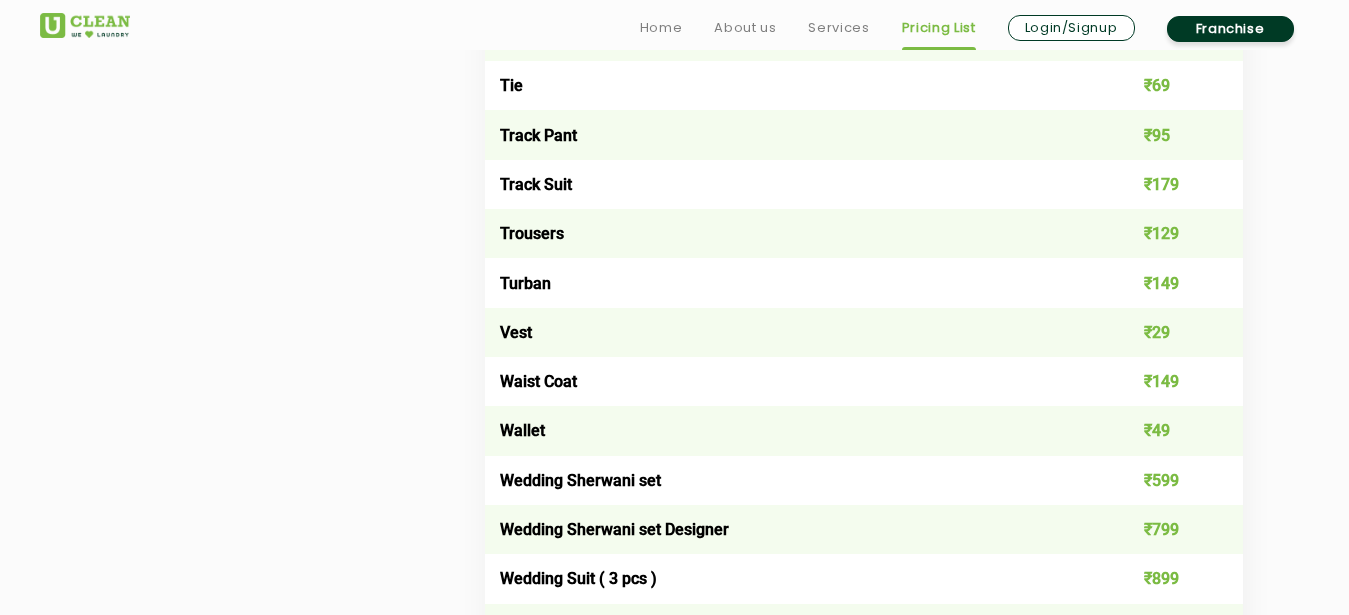 scroll, scrollTop: 4284, scrollLeft: 0, axis: vertical 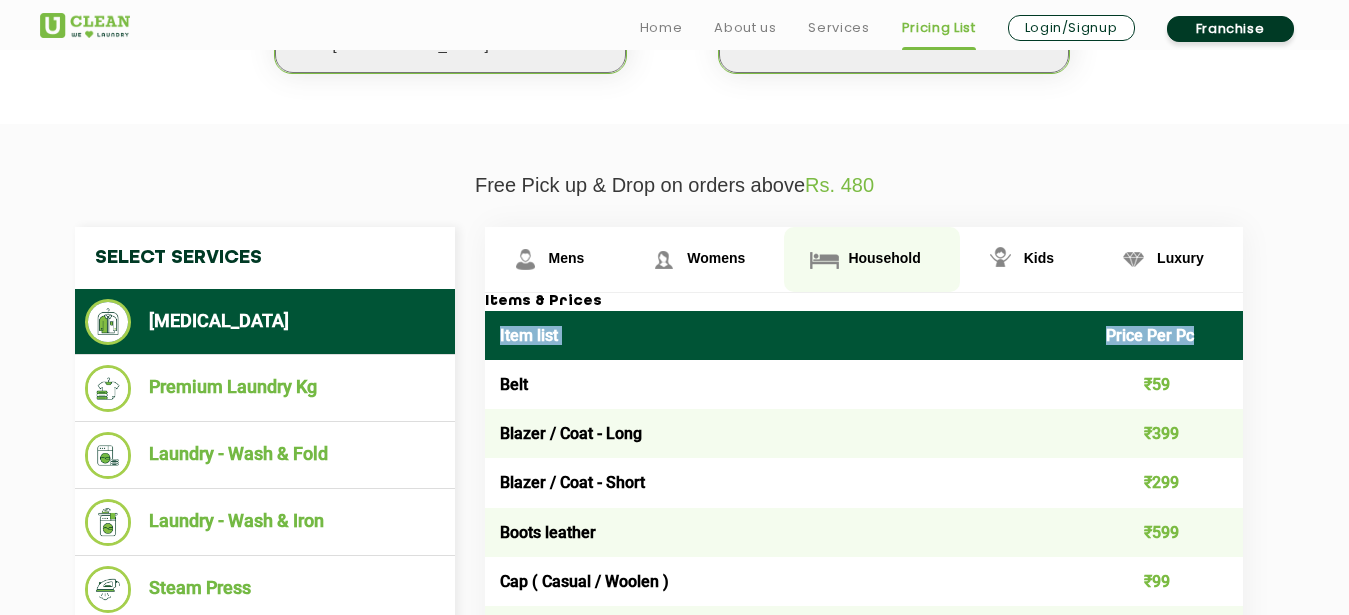 click on "Household" at bounding box center (567, 258) 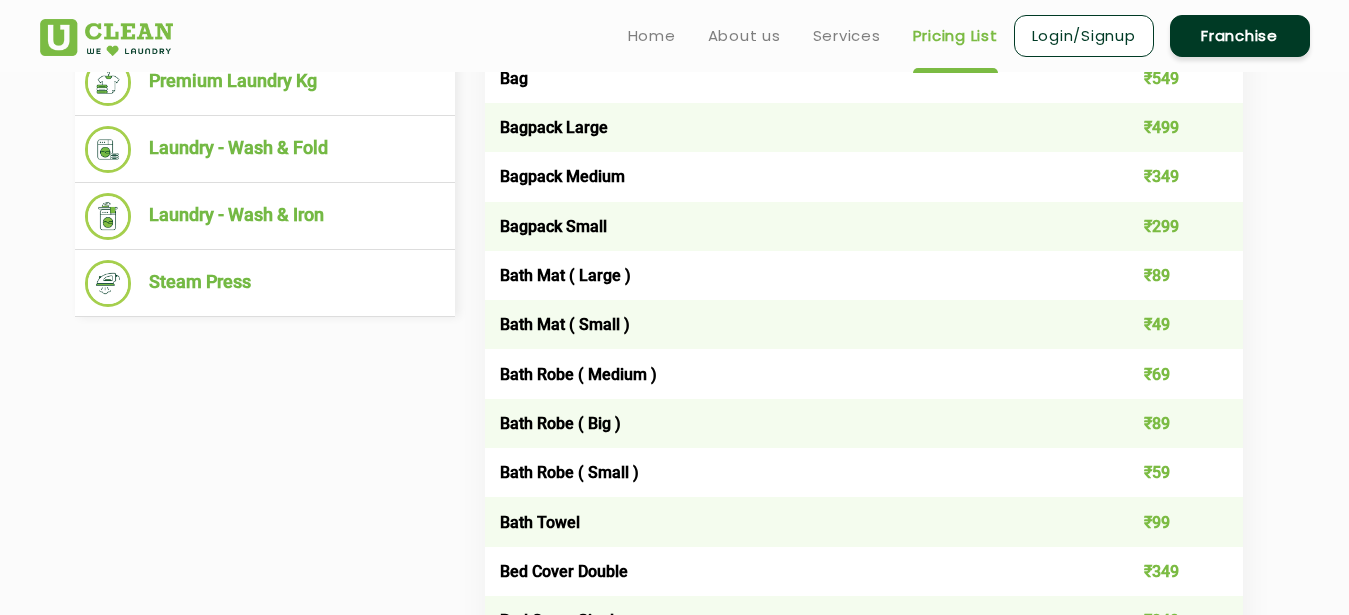 scroll, scrollTop: 612, scrollLeft: 0, axis: vertical 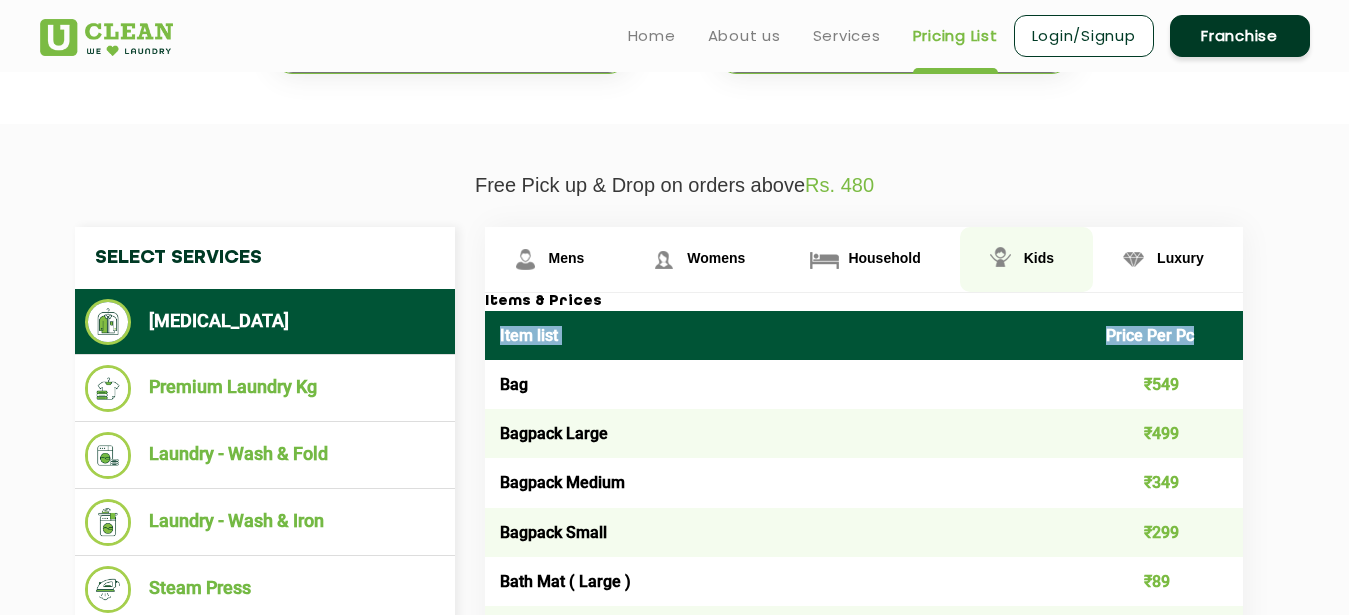 click on "Kids" at bounding box center (567, 258) 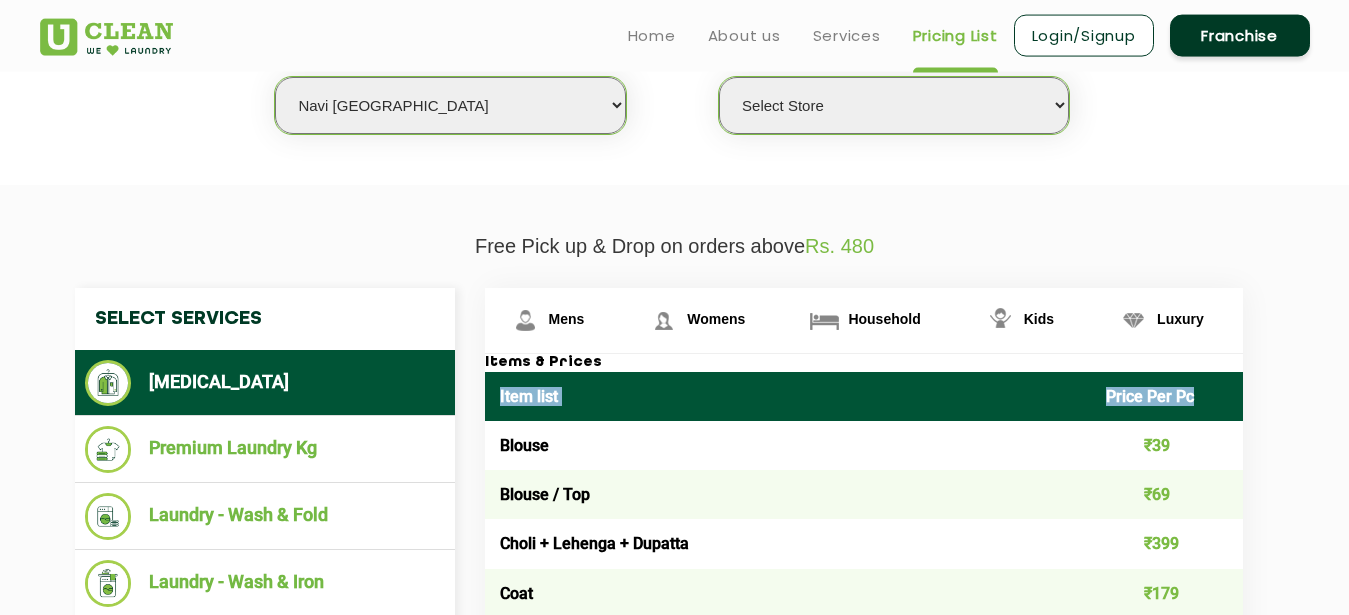 scroll, scrollTop: 408, scrollLeft: 0, axis: vertical 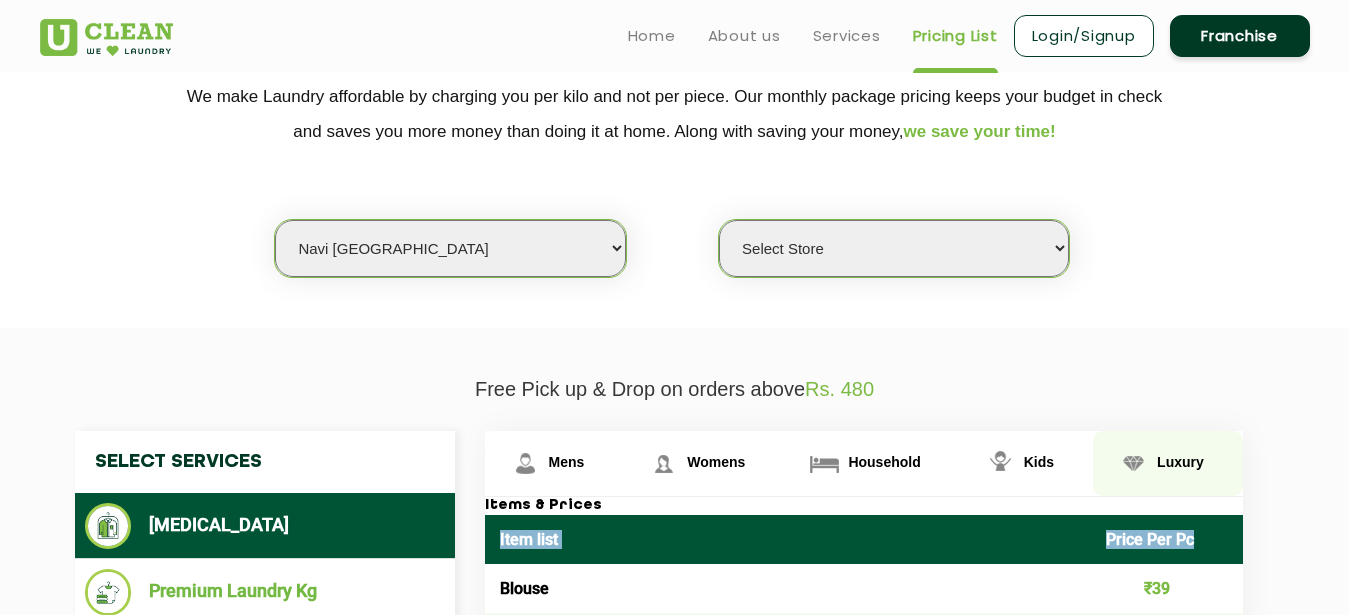 click on "Luxury" at bounding box center [567, 462] 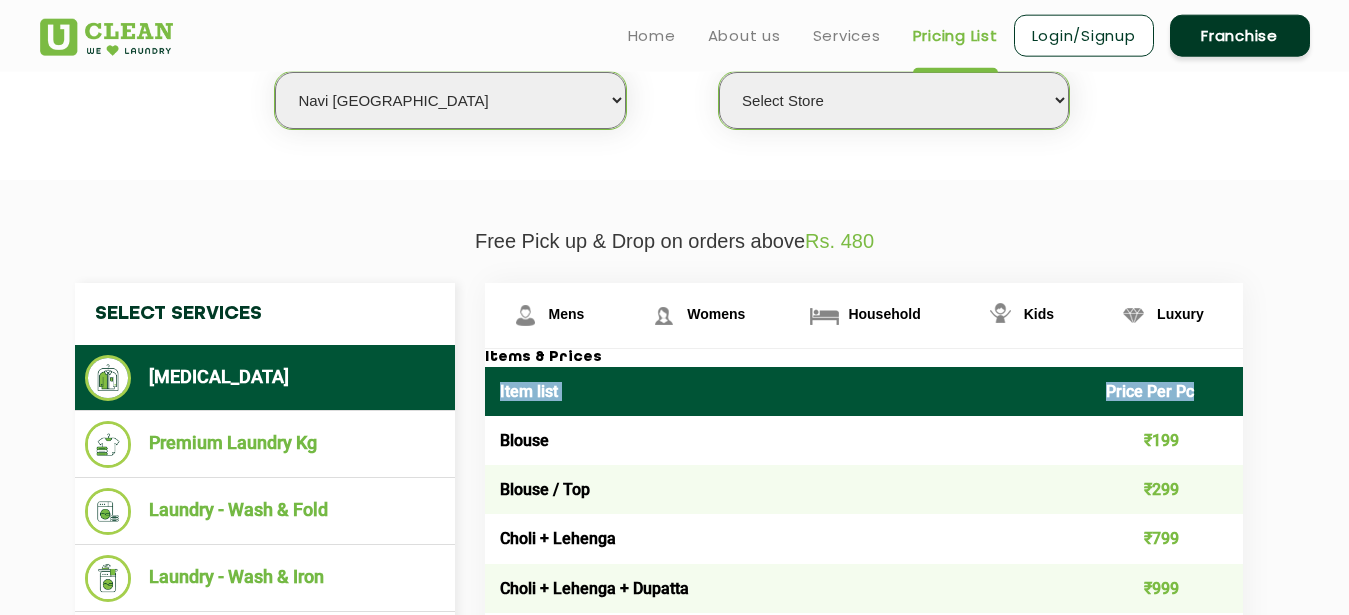 scroll, scrollTop: 510, scrollLeft: 0, axis: vertical 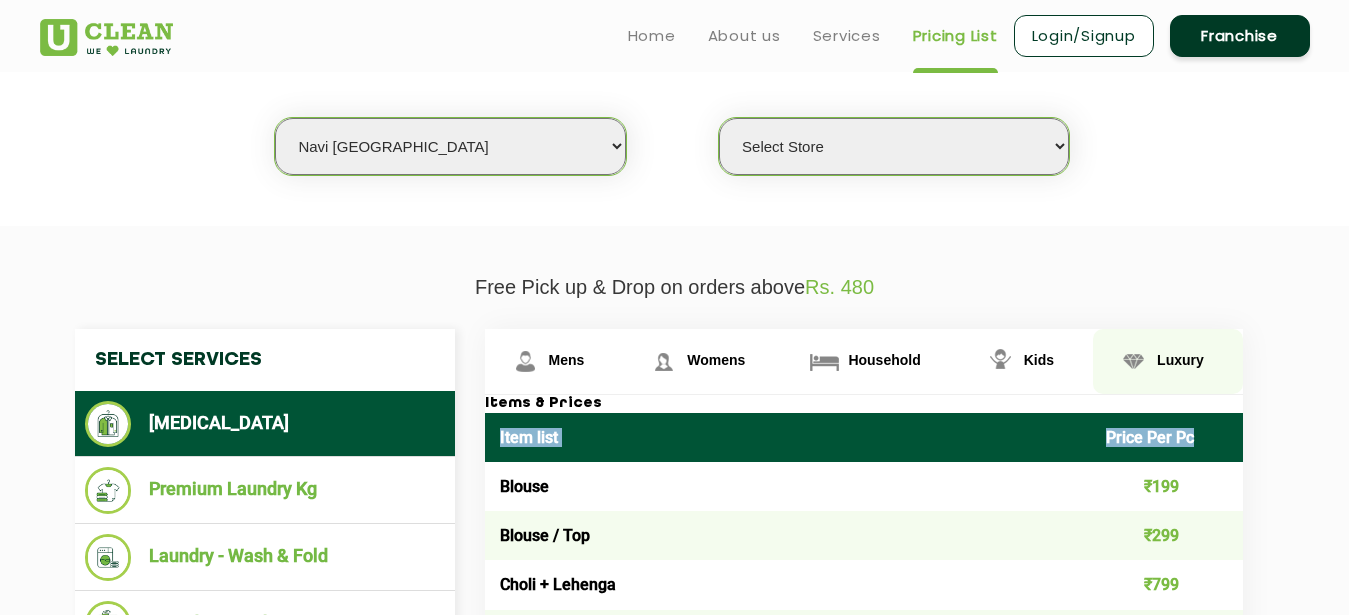 click on "Luxury" at bounding box center [1180, 360] 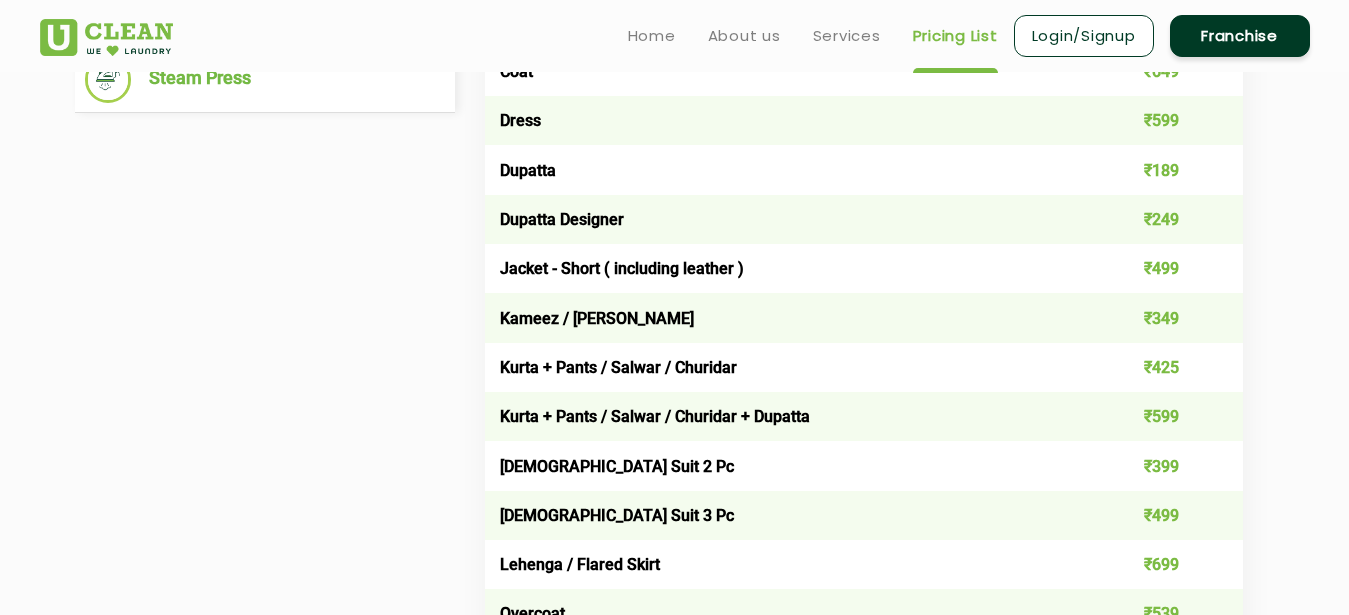 scroll, scrollTop: 408, scrollLeft: 0, axis: vertical 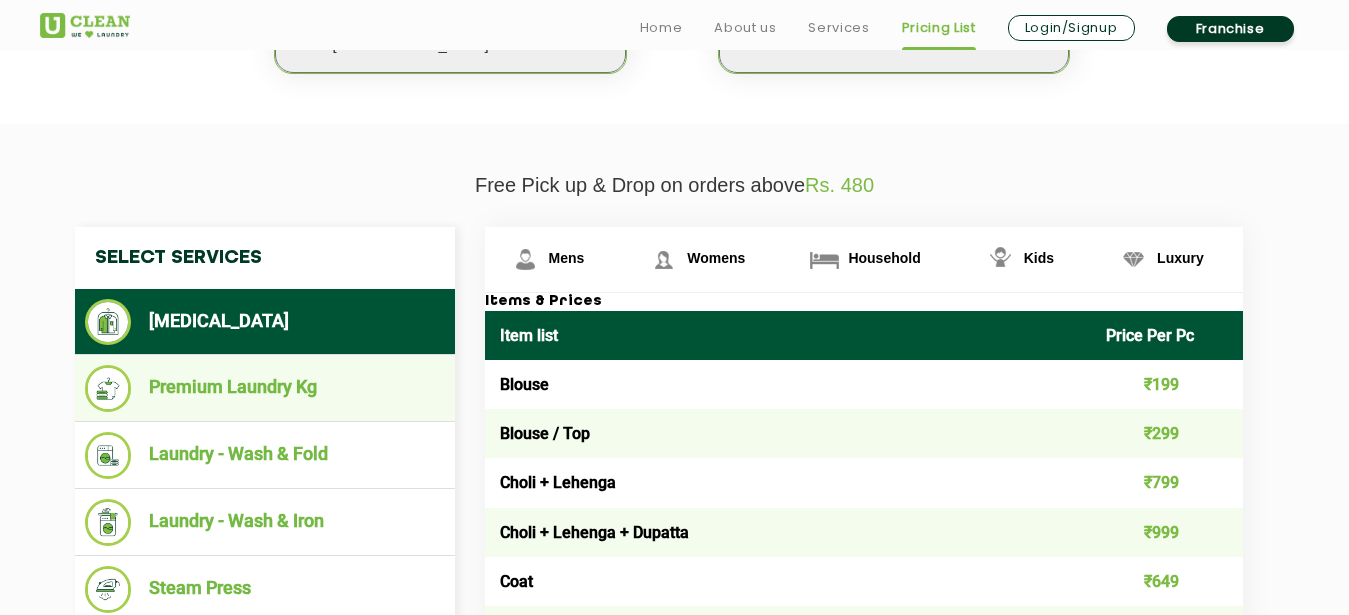 click on "Premium Laundry Kg" at bounding box center [265, 388] 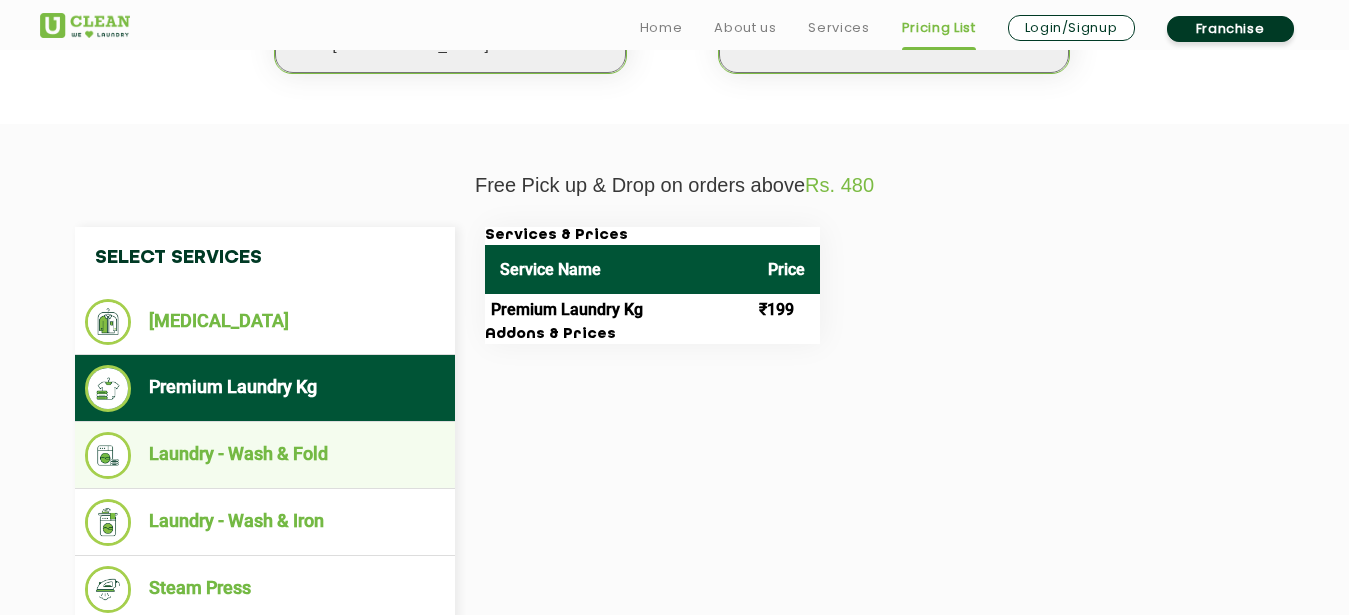 click on "Laundry - Wash & Fold" at bounding box center (265, 455) 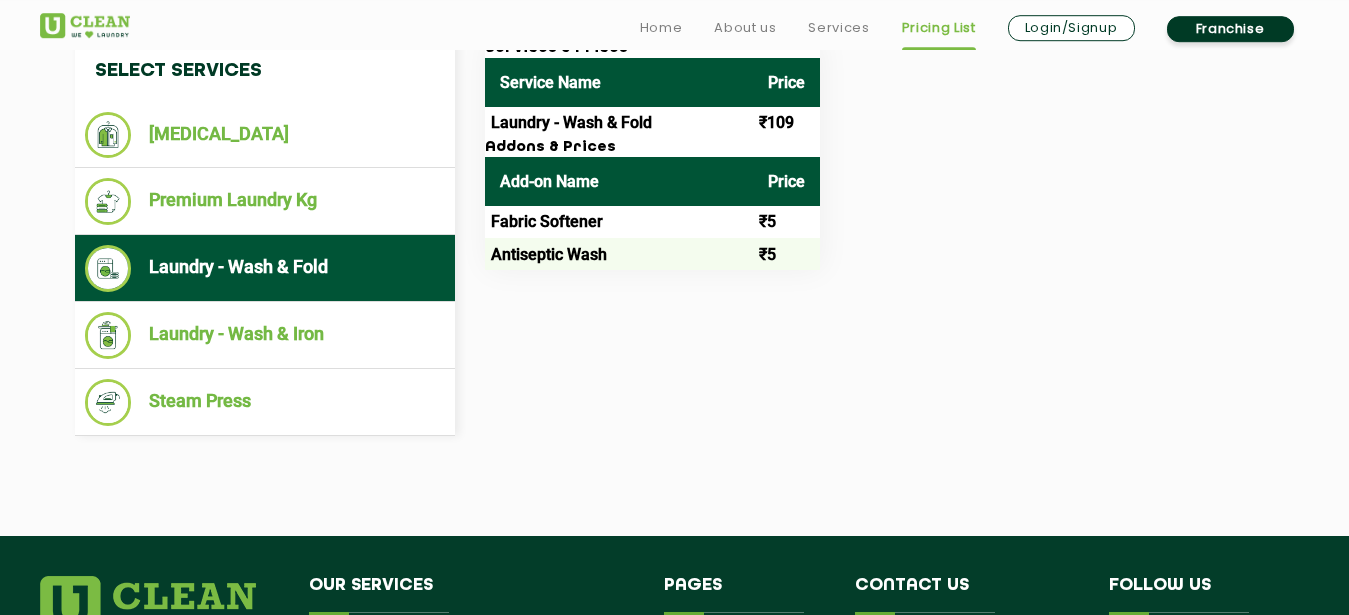 scroll, scrollTop: 816, scrollLeft: 0, axis: vertical 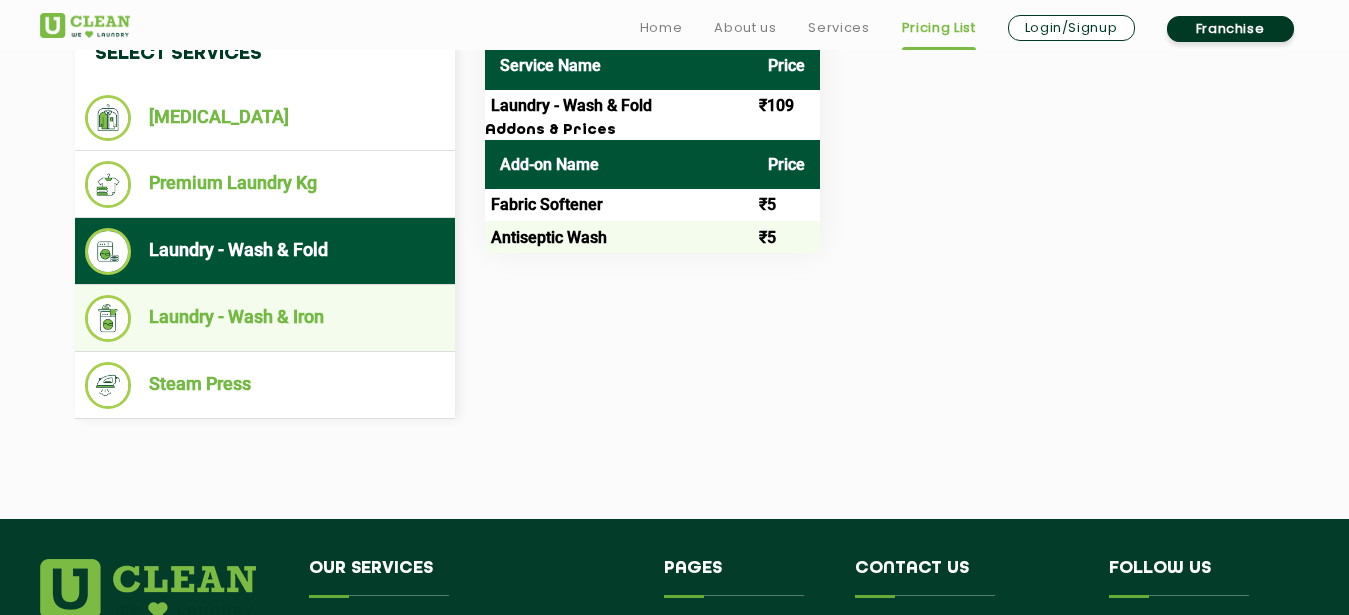 click on "Laundry - Wash & Iron" at bounding box center [265, 318] 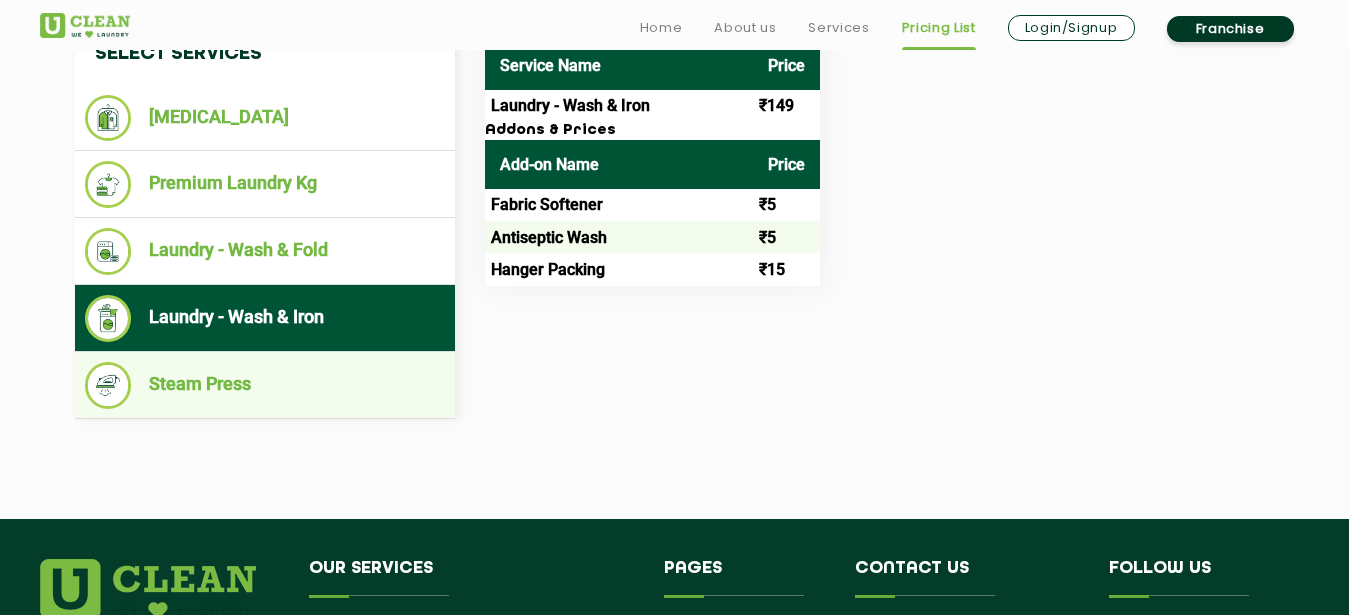 click on "Steam Press" at bounding box center [265, 385] 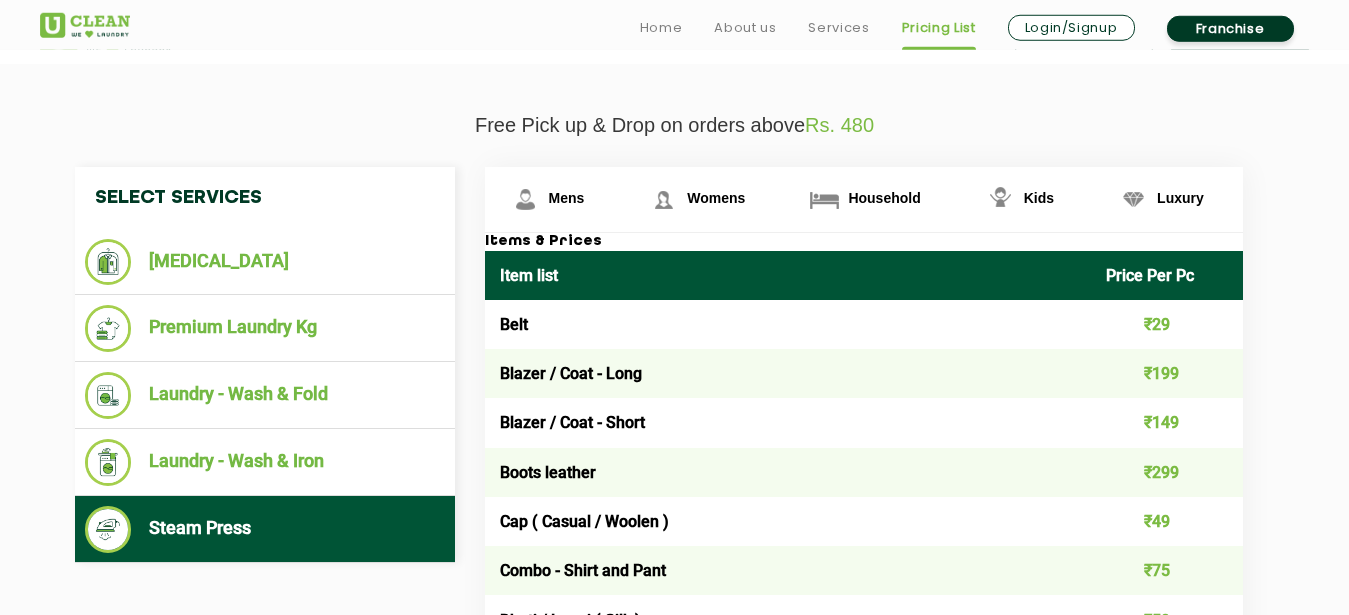 scroll, scrollTop: 714, scrollLeft: 0, axis: vertical 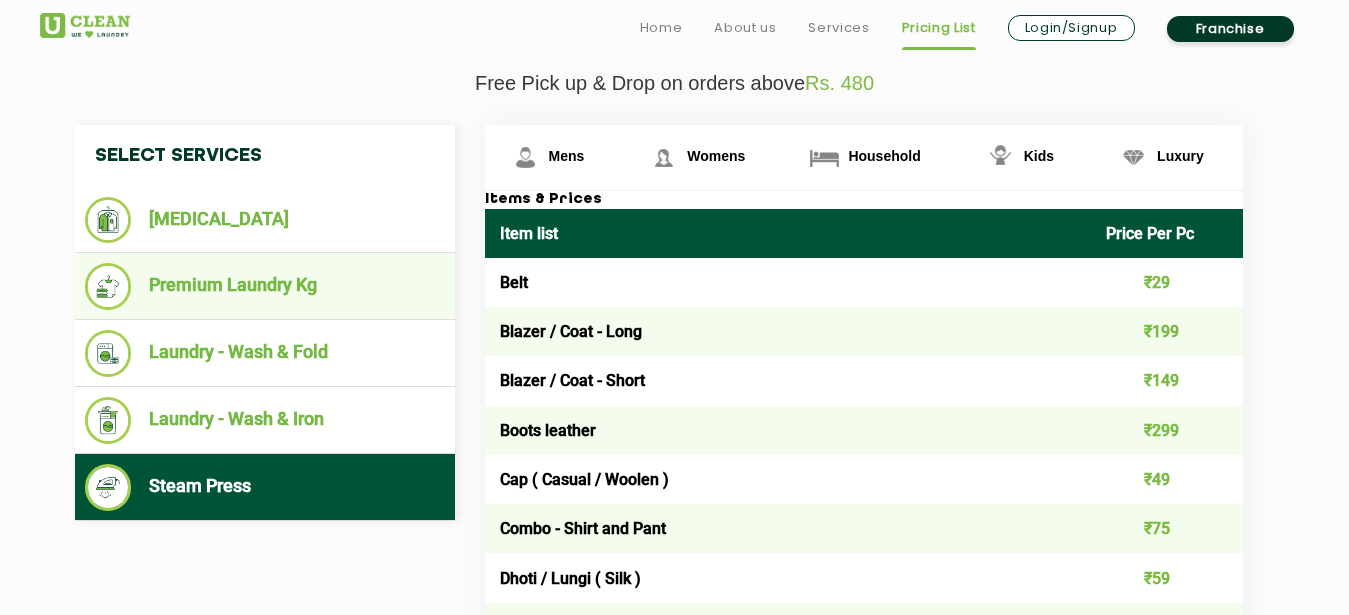 click on "Premium Laundry Kg" at bounding box center [265, 286] 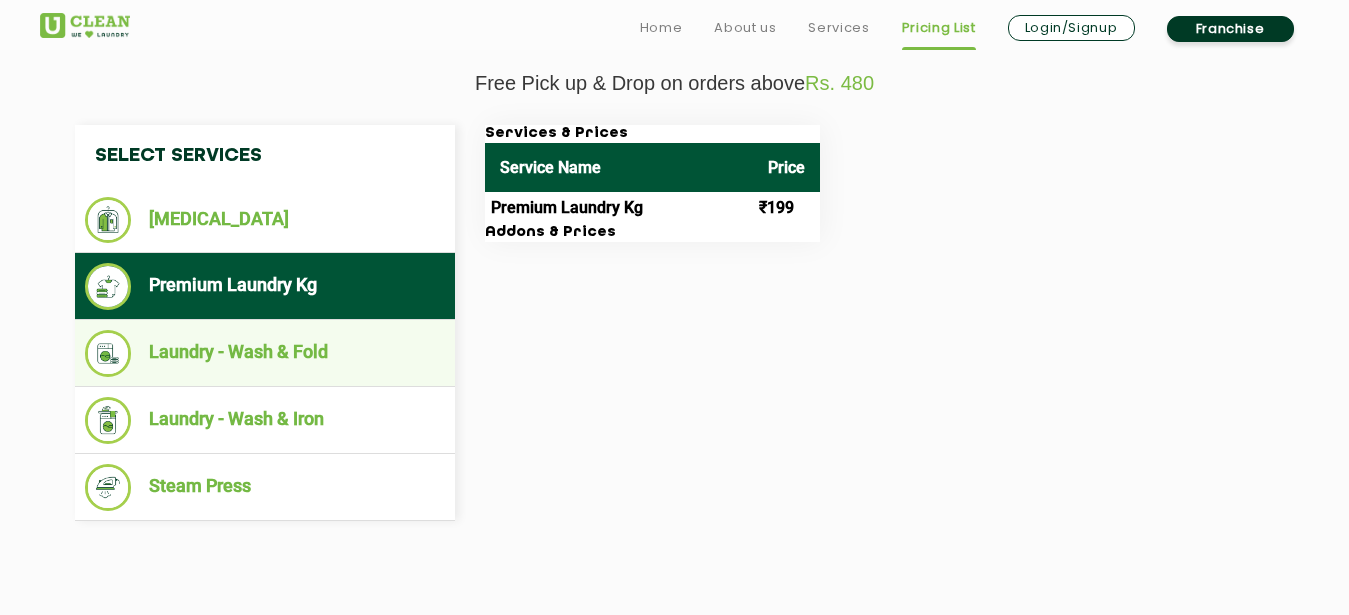 click on "Laundry - Wash & Fold" at bounding box center (265, 353) 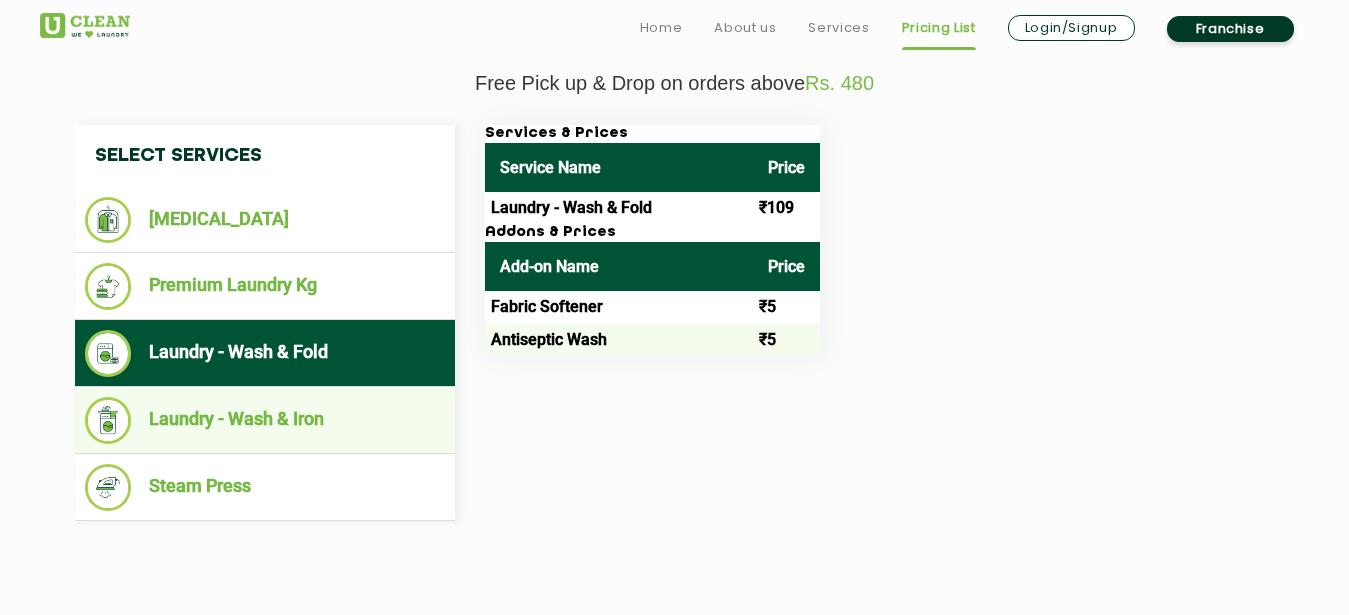 click on "Laundry - Wash & Iron" at bounding box center (265, 420) 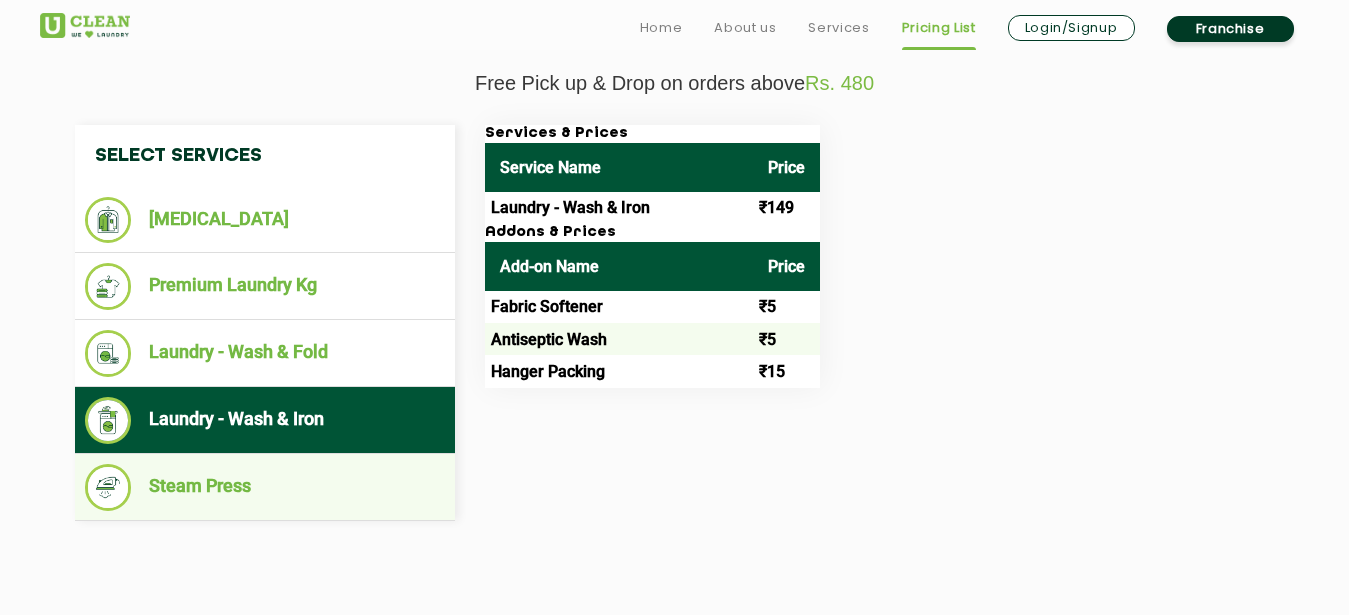 click on "Steam Press" at bounding box center [265, 487] 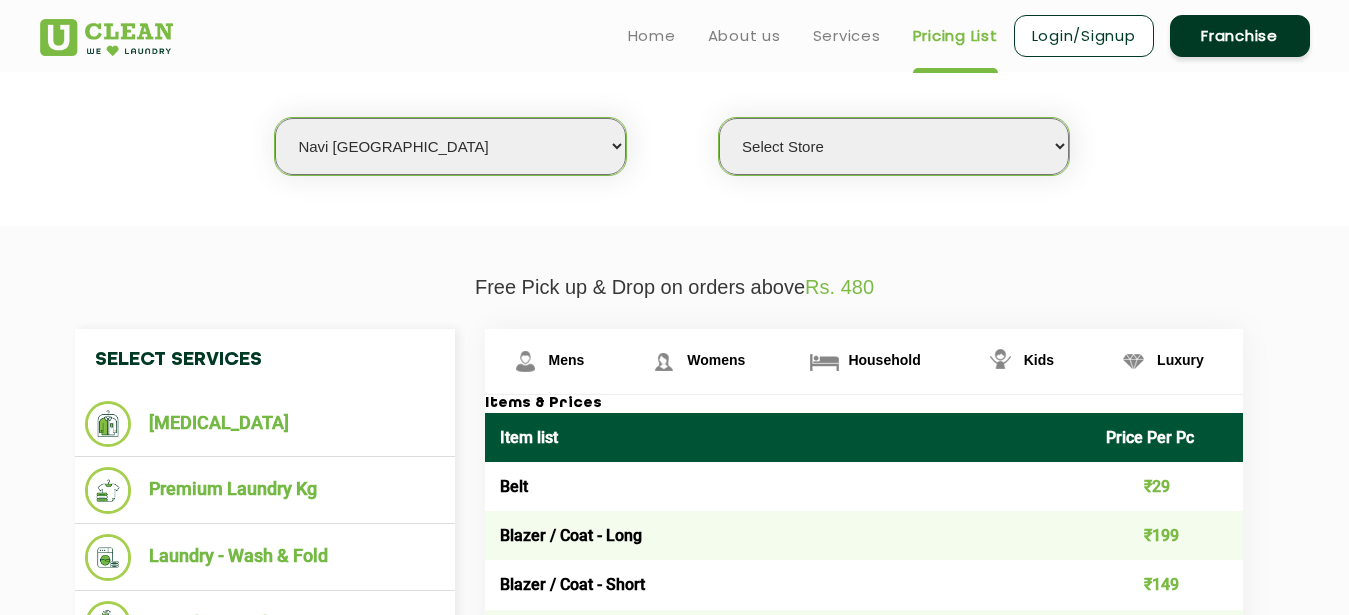 scroll, scrollTop: 408, scrollLeft: 0, axis: vertical 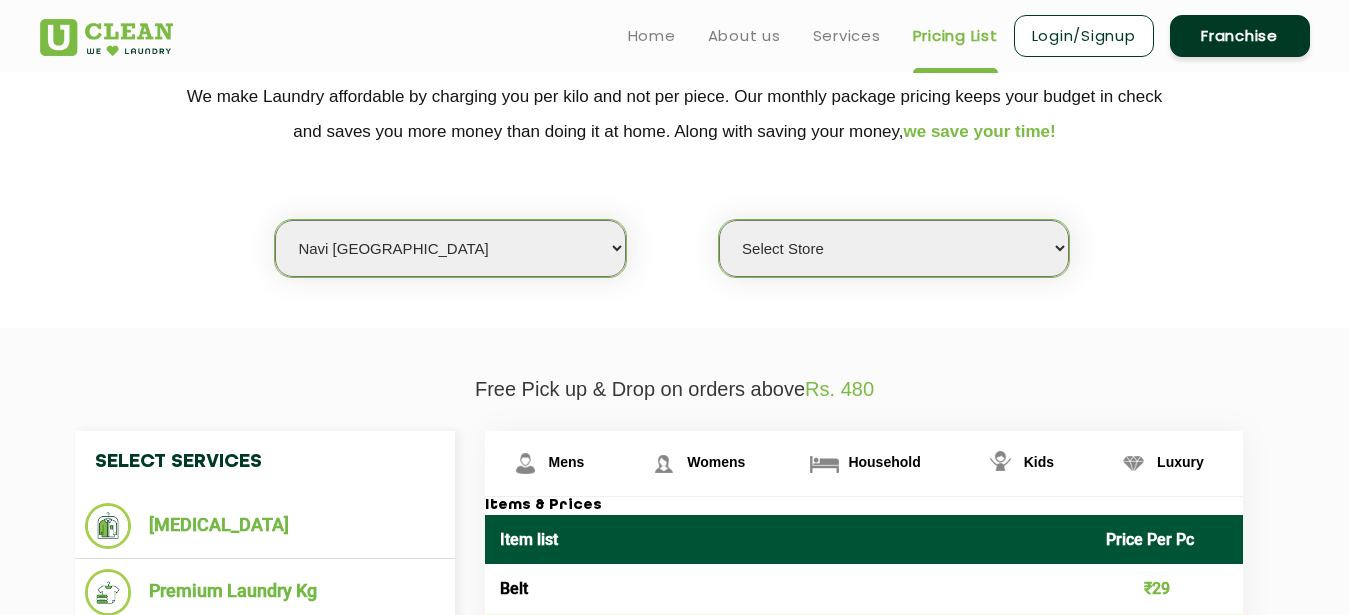 click on "Select city [GEOGRAPHIC_DATA] [GEOGRAPHIC_DATA] [GEOGRAPHIC_DATA] [GEOGRAPHIC_DATA] [GEOGRAPHIC_DATA] [GEOGRAPHIC_DATA] [GEOGRAPHIC_DATA] - [GEOGRAPHIC_DATA] Select [GEOGRAPHIC_DATA] [GEOGRAPHIC_DATA] [GEOGRAPHIC_DATA] [GEOGRAPHIC_DATA] [GEOGRAPHIC_DATA] [GEOGRAPHIC_DATA] [GEOGRAPHIC_DATA] [GEOGRAPHIC_DATA] [GEOGRAPHIC_DATA] [GEOGRAPHIC_DATA] [GEOGRAPHIC_DATA] [GEOGRAPHIC_DATA] [GEOGRAPHIC_DATA] [GEOGRAPHIC_DATA] [GEOGRAPHIC_DATA] [GEOGRAPHIC_DATA] [GEOGRAPHIC_DATA] [GEOGRAPHIC_DATA] [GEOGRAPHIC_DATA] [GEOGRAPHIC_DATA] [GEOGRAPHIC_DATA] [GEOGRAPHIC_DATA] [GEOGRAPHIC_DATA] [GEOGRAPHIC_DATA] [GEOGRAPHIC_DATA] [GEOGRAPHIC_DATA] [GEOGRAPHIC_DATA] [GEOGRAPHIC_DATA] [GEOGRAPHIC_DATA] [GEOGRAPHIC_DATA] [GEOGRAPHIC_DATA] [GEOGRAPHIC_DATA] [GEOGRAPHIC_DATA] [GEOGRAPHIC_DATA] [GEOGRAPHIC_DATA] [GEOGRAPHIC_DATA] [GEOGRAPHIC_DATA] [GEOGRAPHIC_DATA] [GEOGRAPHIC_DATA] [GEOGRAPHIC_DATA] [GEOGRAPHIC_DATA] [GEOGRAPHIC_DATA] [GEOGRAPHIC_DATA] [GEOGRAPHIC_DATA] [GEOGRAPHIC_DATA] [GEOGRAPHIC_DATA] [GEOGRAPHIC_DATA] [GEOGRAPHIC_DATA] [GEOGRAPHIC_DATA] [GEOGRAPHIC_DATA] [GEOGRAPHIC_DATA] [GEOGRAPHIC_DATA] [GEOGRAPHIC_DATA] [GEOGRAPHIC_DATA] [GEOGRAPHIC_DATA] [GEOGRAPHIC_DATA] [GEOGRAPHIC_DATA] [GEOGRAPHIC_DATA] [GEOGRAPHIC_DATA] [GEOGRAPHIC_DATA] [GEOGRAPHIC_DATA] [GEOGRAPHIC_DATA] [GEOGRAPHIC_DATA] [GEOGRAPHIC_DATA] [GEOGRAPHIC_DATA] [GEOGRAPHIC_DATA] [GEOGRAPHIC_DATA] [GEOGRAPHIC_DATA] [GEOGRAPHIC_DATA] [GEOGRAPHIC_DATA] [GEOGRAPHIC_DATA] [GEOGRAPHIC_DATA] [GEOGRAPHIC_DATA] [GEOGRAPHIC_DATA] [GEOGRAPHIC_DATA] [GEOGRAPHIC_DATA] [GEOGRAPHIC_DATA] [GEOGRAPHIC_DATA] - Select [GEOGRAPHIC_DATA] [GEOGRAPHIC_DATA] [GEOGRAPHIC_DATA] [GEOGRAPHIC_DATA] [GEOGRAPHIC_DATA] [GEOGRAPHIC_DATA] [GEOGRAPHIC_DATA] [GEOGRAPHIC_DATA] [GEOGRAPHIC_DATA] [GEOGRAPHIC_DATA] [GEOGRAPHIC_DATA] [GEOGRAPHIC_DATA] [GEOGRAPHIC_DATA] [GEOGRAPHIC_DATA] [GEOGRAPHIC_DATA] [GEOGRAPHIC_DATA] [GEOGRAPHIC_DATA] [GEOGRAPHIC_DATA] [GEOGRAPHIC_DATA] [GEOGRAPHIC_DATA] [GEOGRAPHIC_DATA] [GEOGRAPHIC_DATA] [GEOGRAPHIC_DATA] [GEOGRAPHIC_DATA] [GEOGRAPHIC_DATA] [GEOGRAPHIC_DATA] [GEOGRAPHIC_DATA] [GEOGRAPHIC_DATA] [GEOGRAPHIC_DATA] [GEOGRAPHIC_DATA] [GEOGRAPHIC_DATA] [GEOGRAPHIC_DATA]" at bounding box center (450, 248) 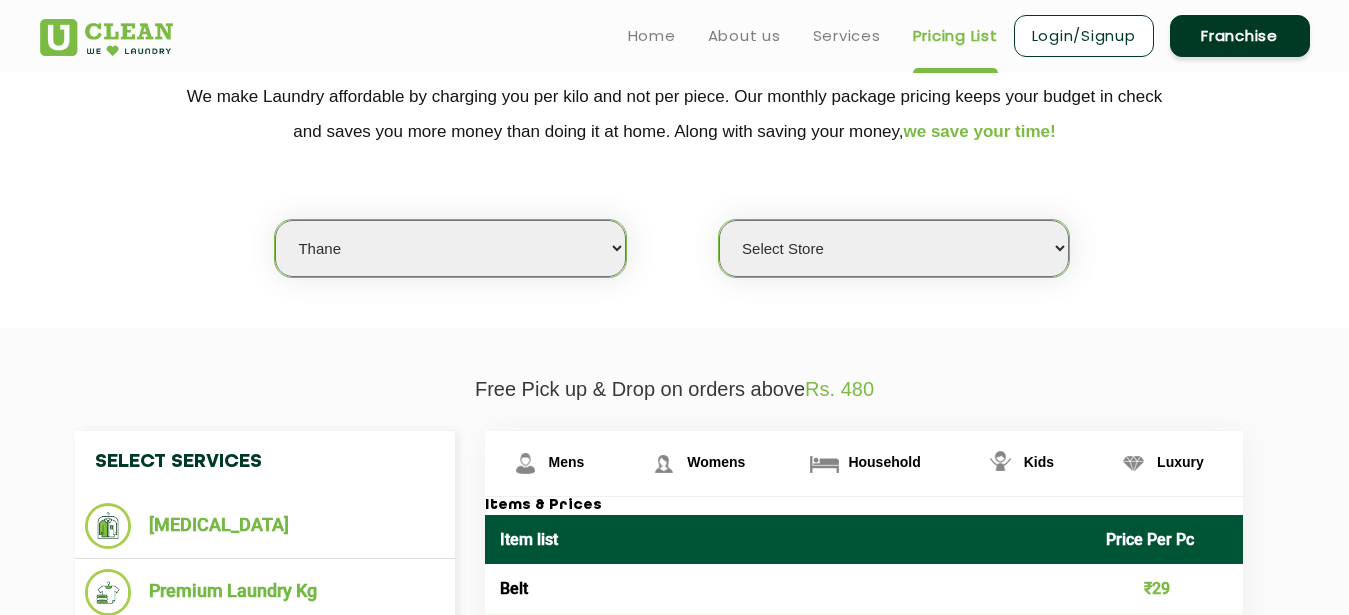 click on "Thane" at bounding box center (0, 0) 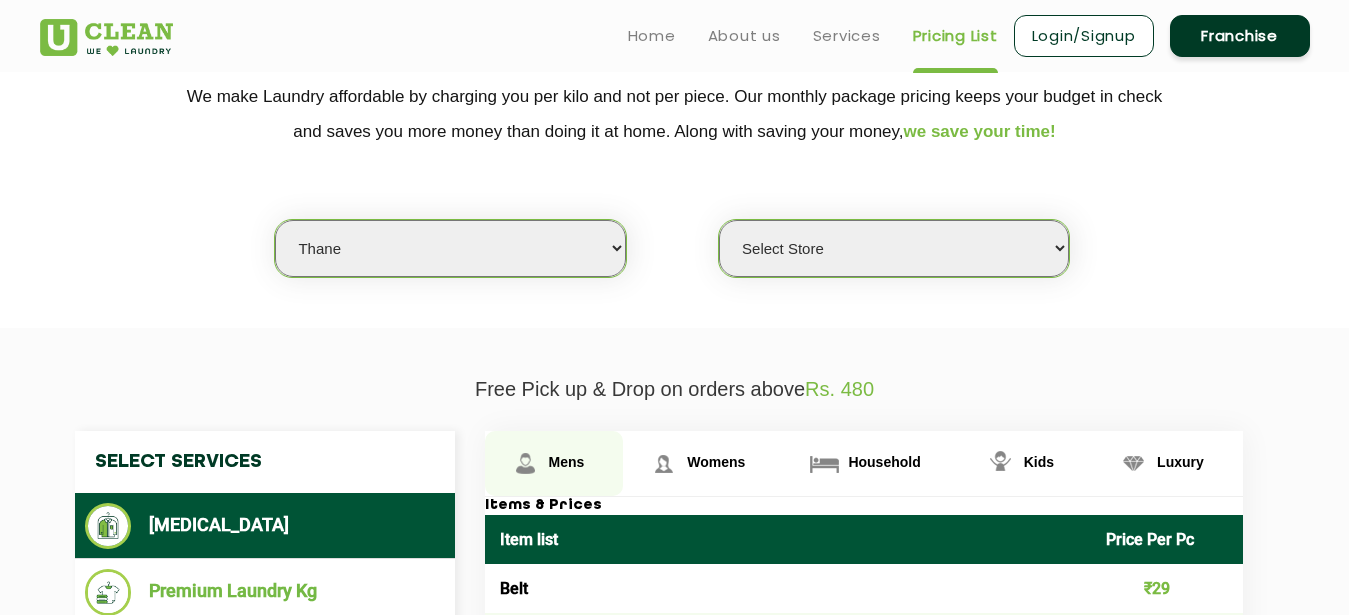 select on "0" 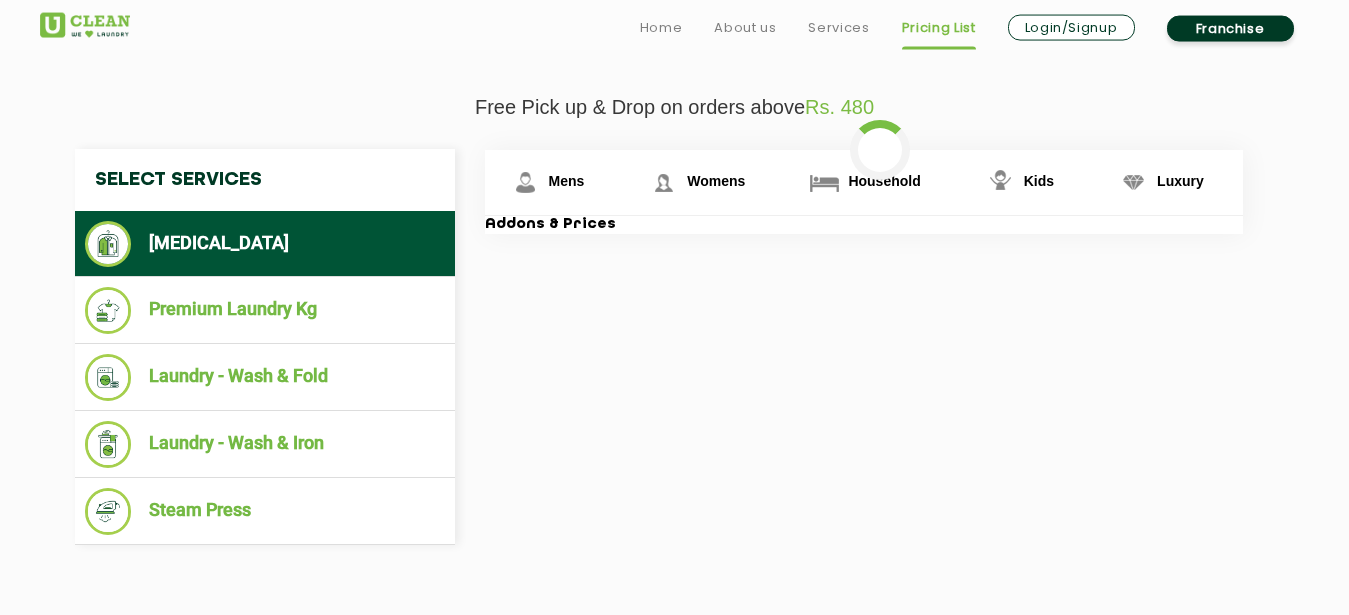 scroll, scrollTop: 714, scrollLeft: 0, axis: vertical 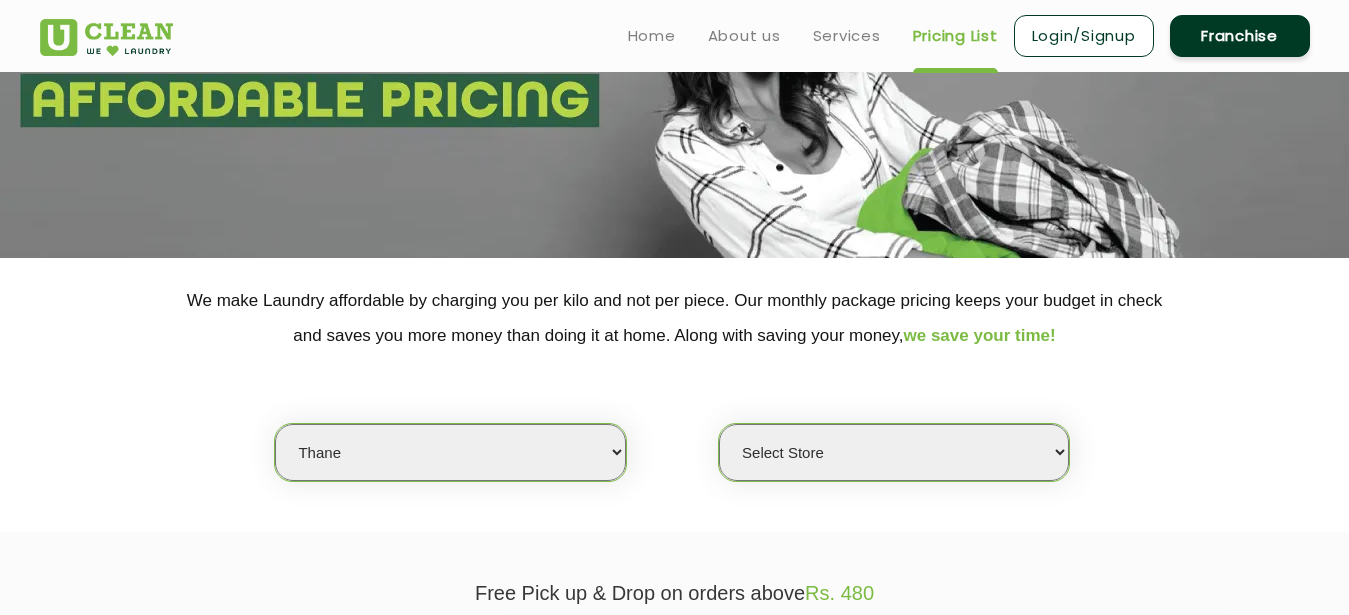 select on "50" 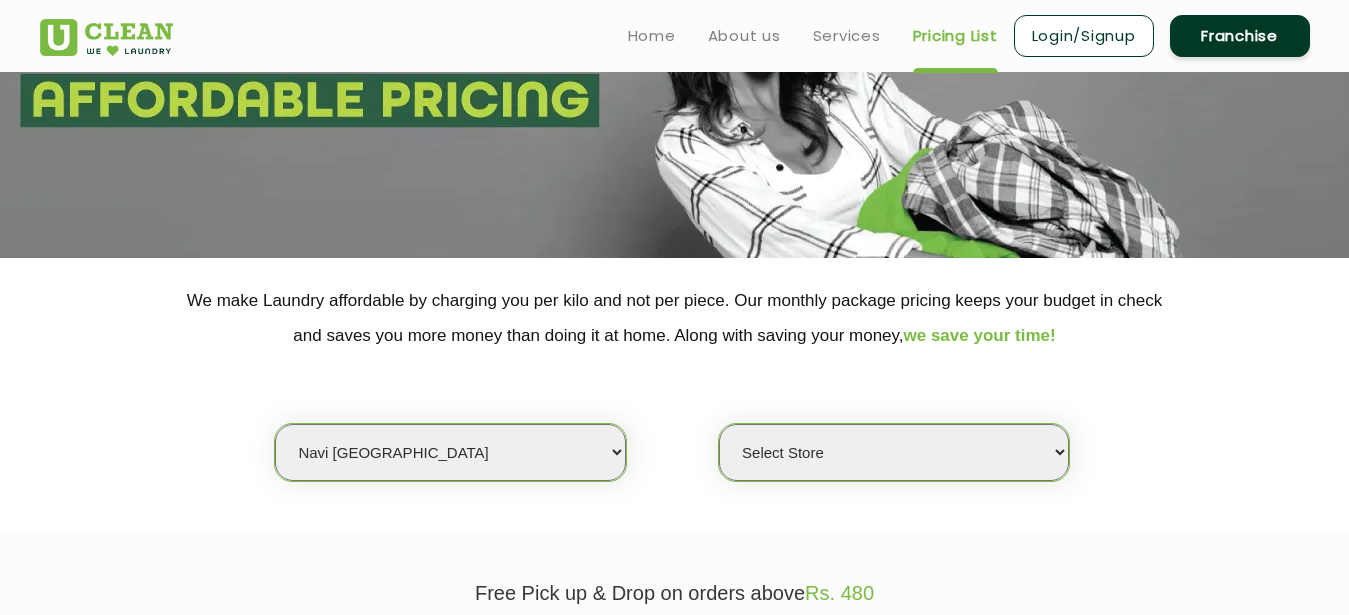 click on "Navi [GEOGRAPHIC_DATA]" at bounding box center [0, 0] 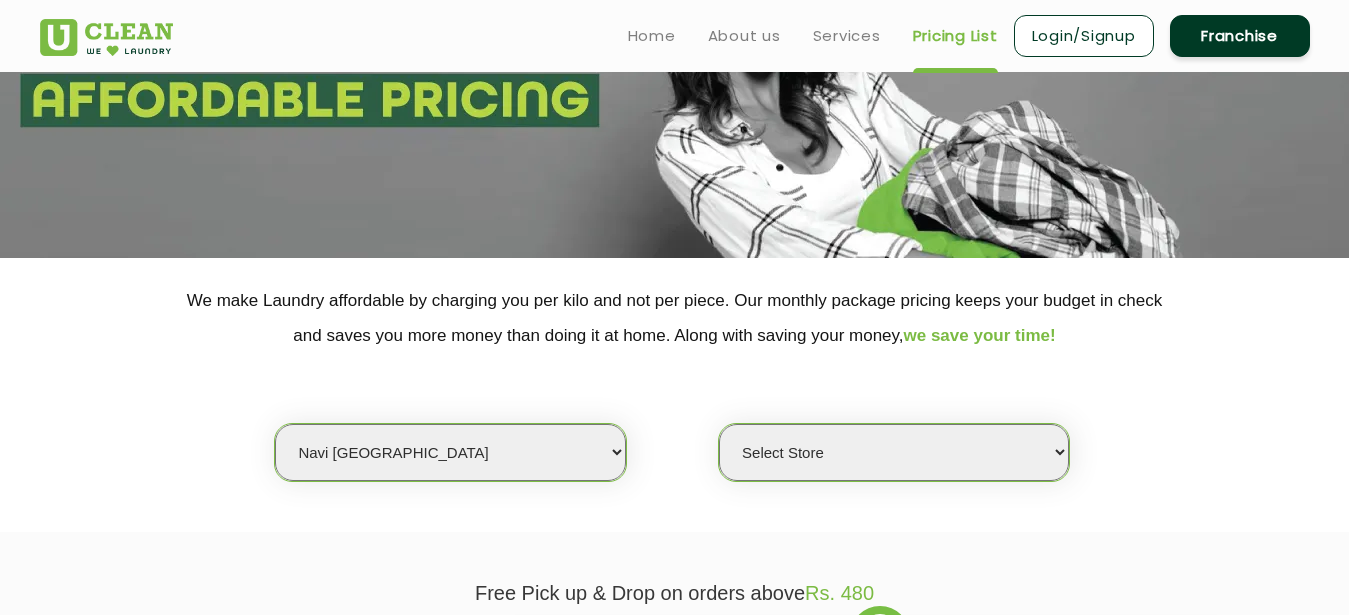 select on "0" 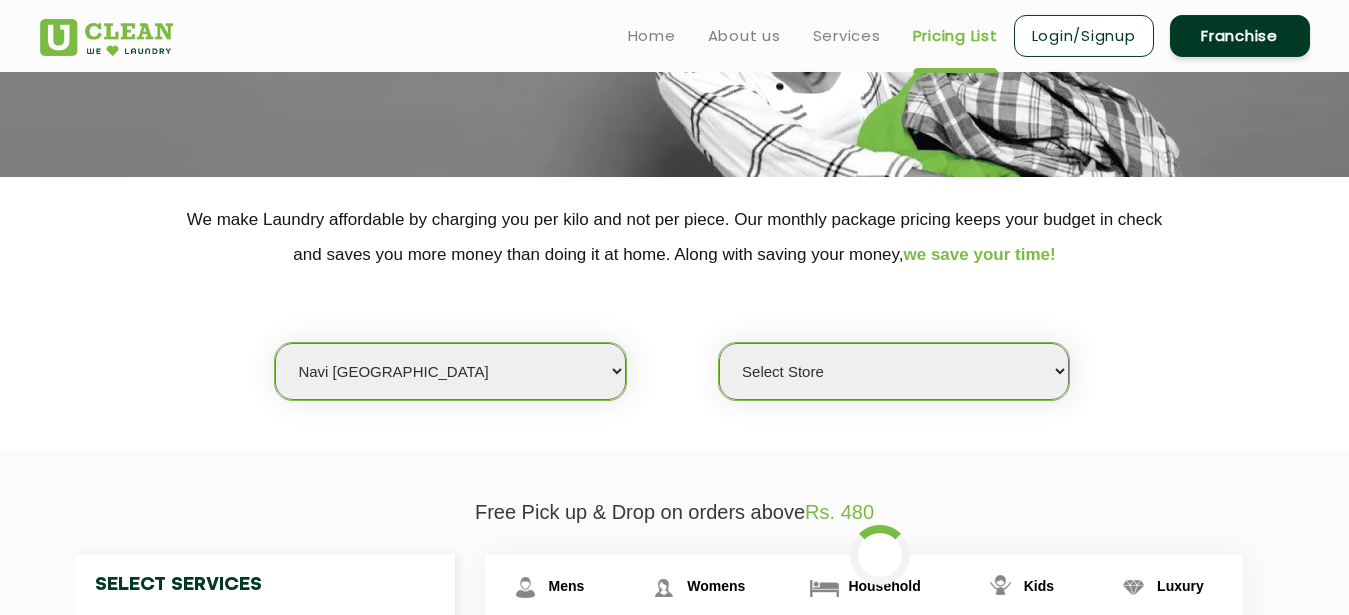 scroll, scrollTop: 612, scrollLeft: 0, axis: vertical 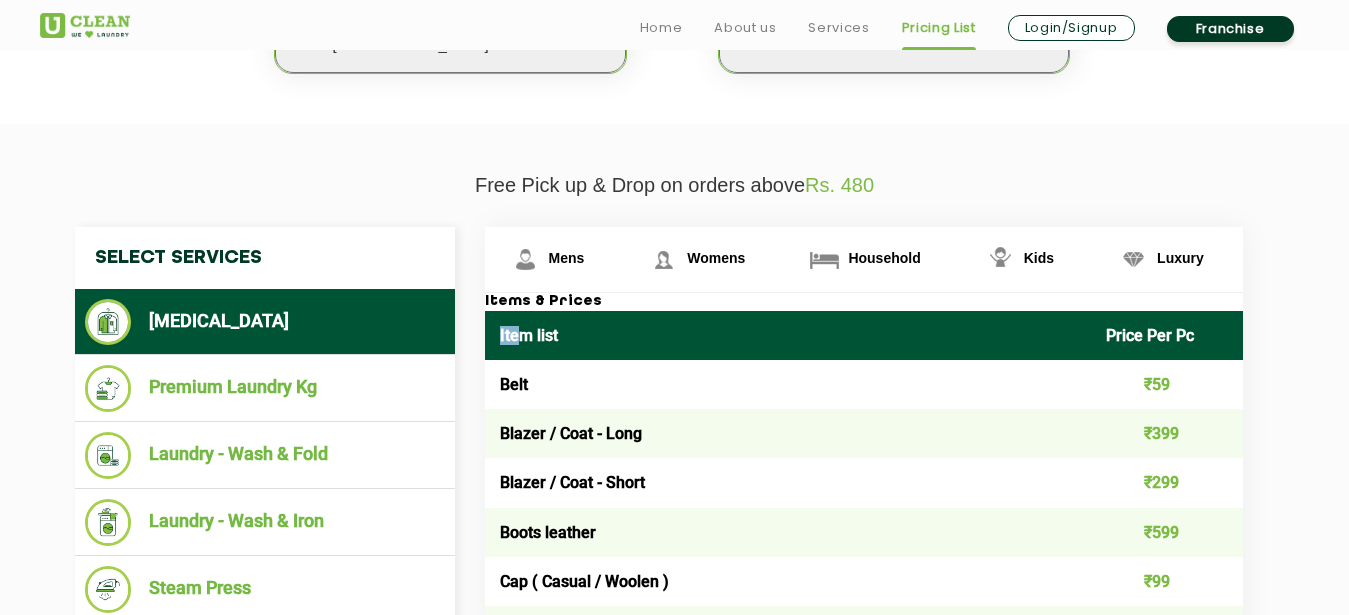 drag, startPoint x: 500, startPoint y: 334, endPoint x: 538, endPoint y: 330, distance: 38.209946 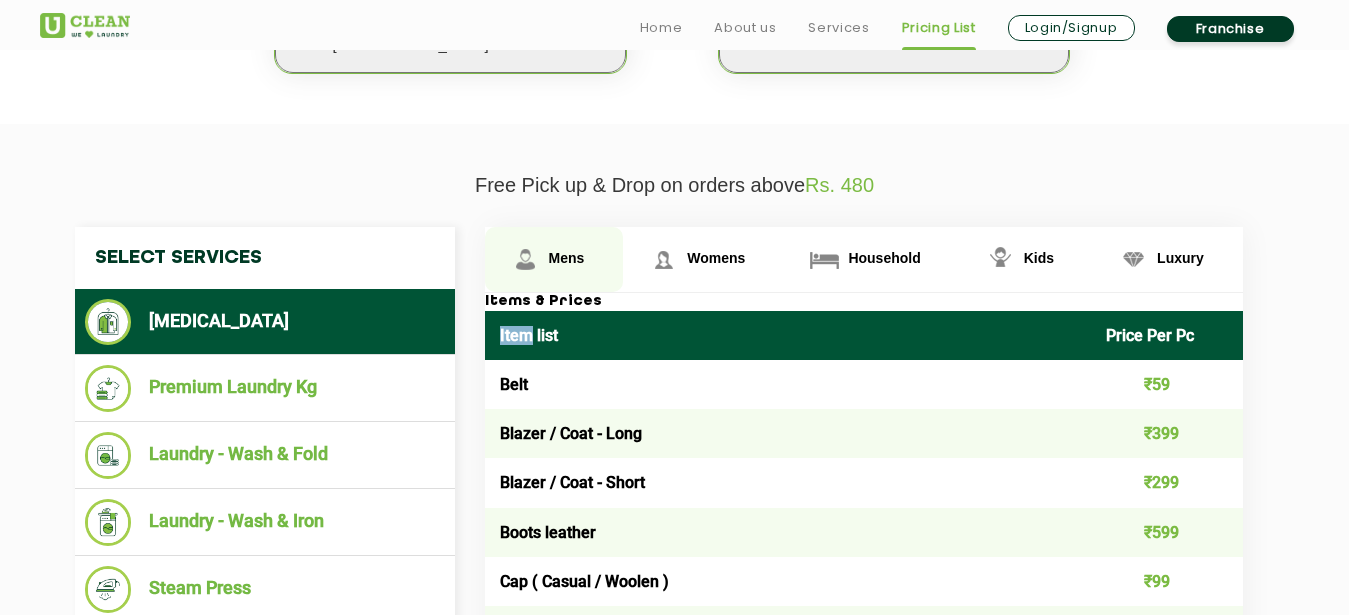 click at bounding box center [525, 259] 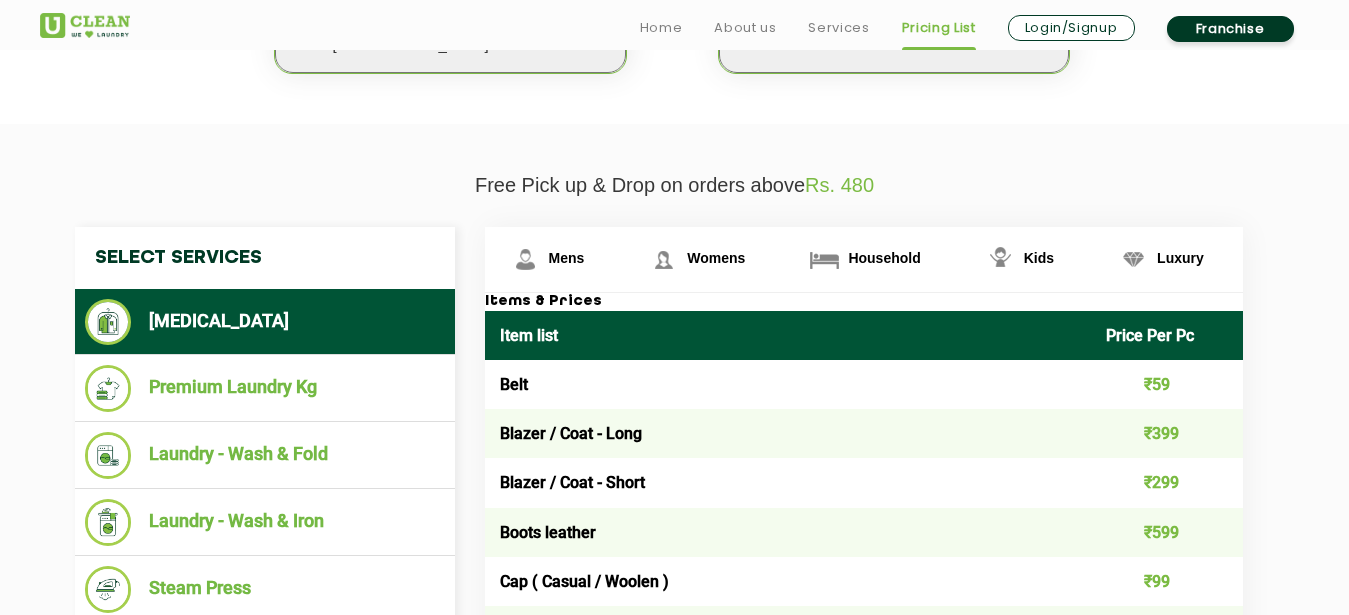 click on "Item list" at bounding box center [788, 335] 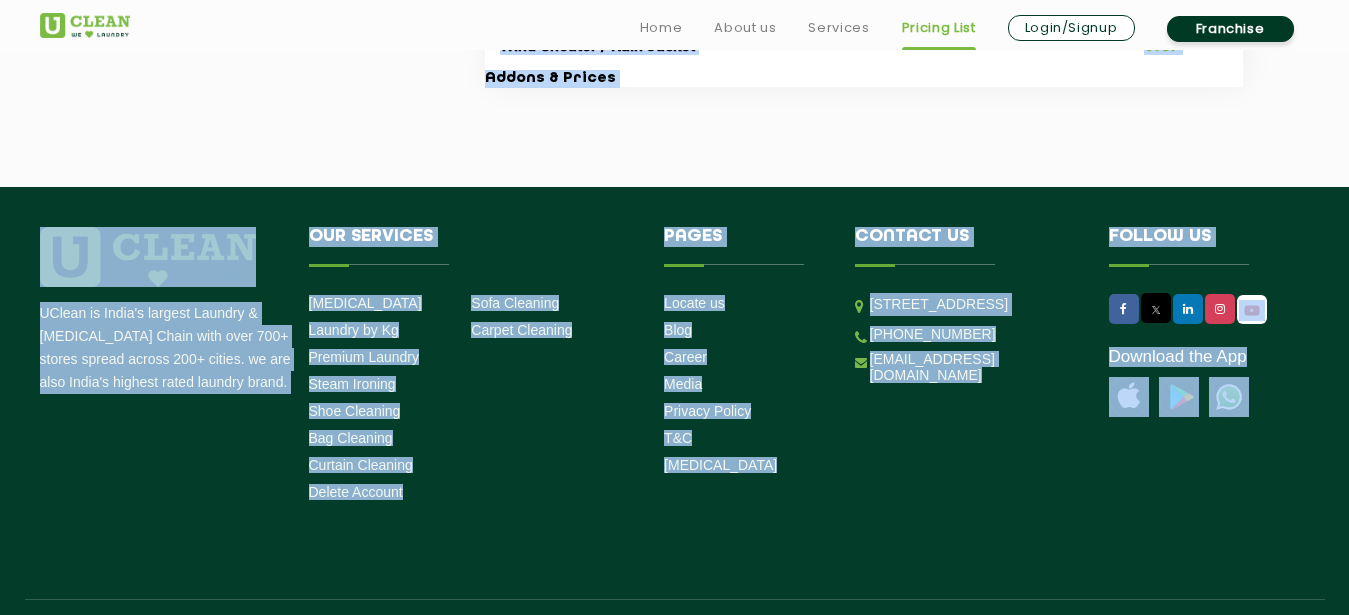 scroll, scrollTop: 4406, scrollLeft: 0, axis: vertical 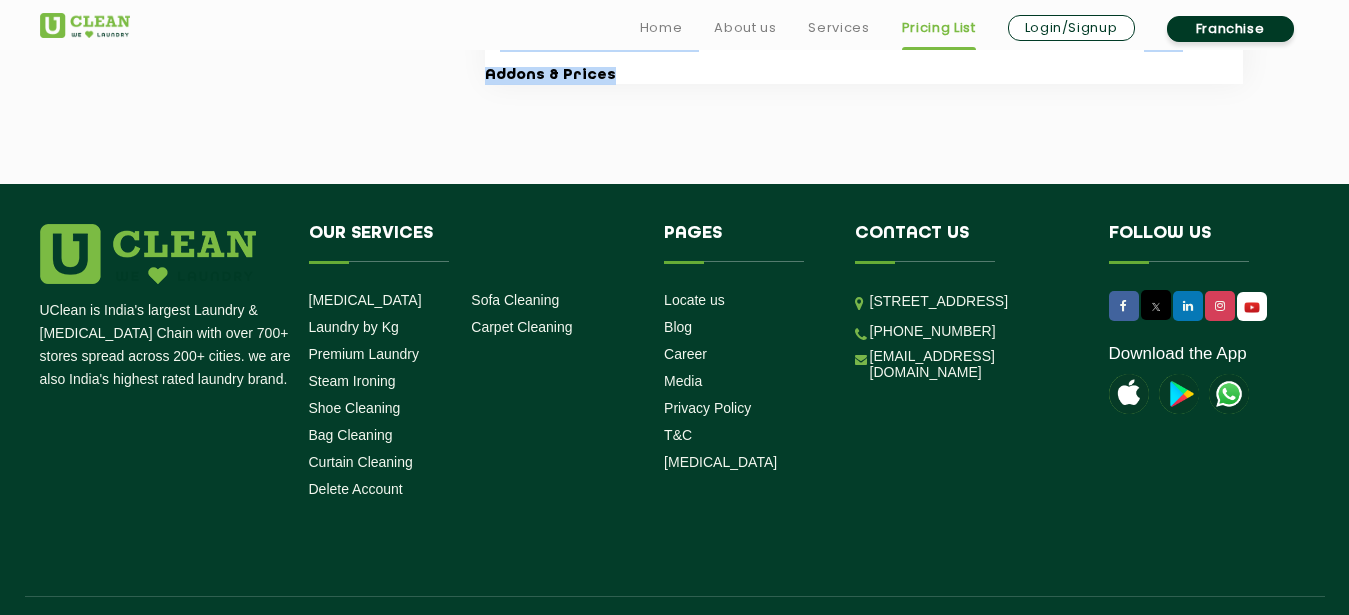 drag, startPoint x: 499, startPoint y: 329, endPoint x: 609, endPoint y: 82, distance: 270.38675 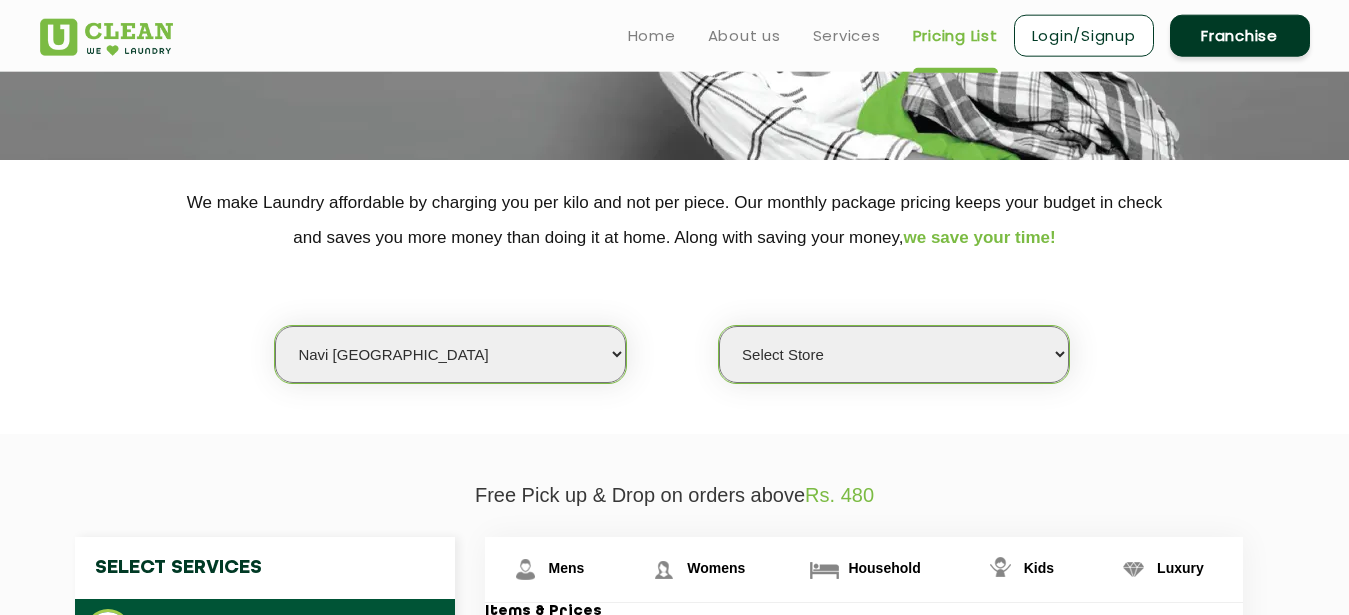 scroll, scrollTop: 408, scrollLeft: 0, axis: vertical 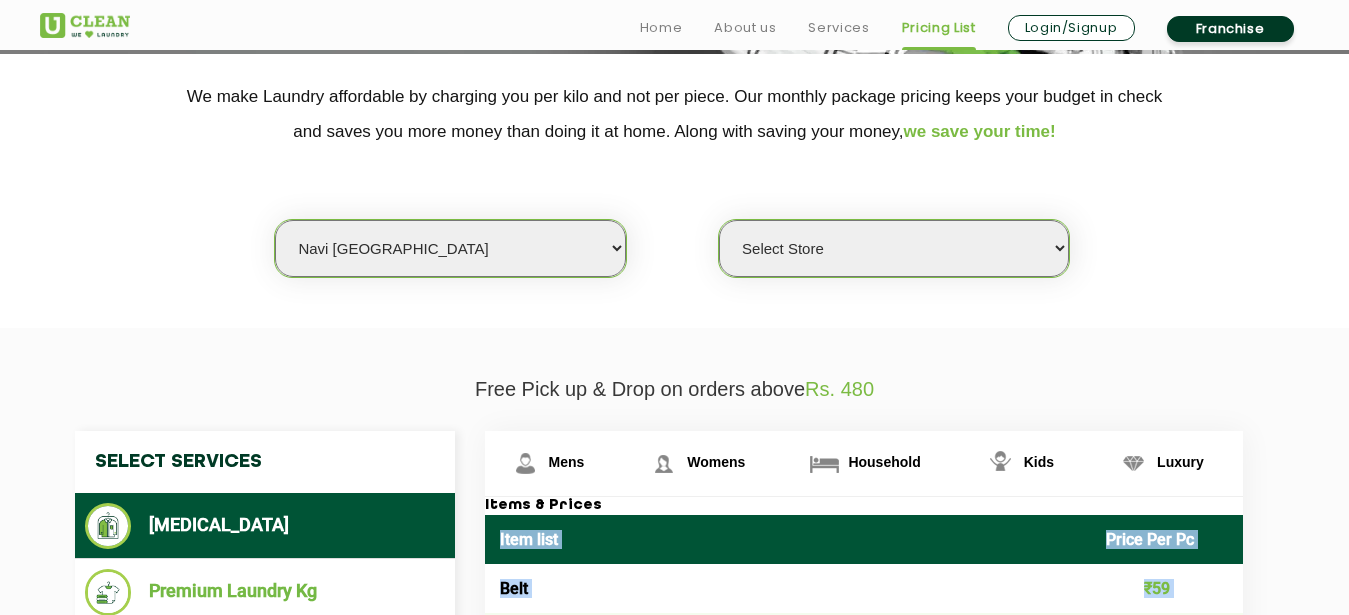 select on "6" 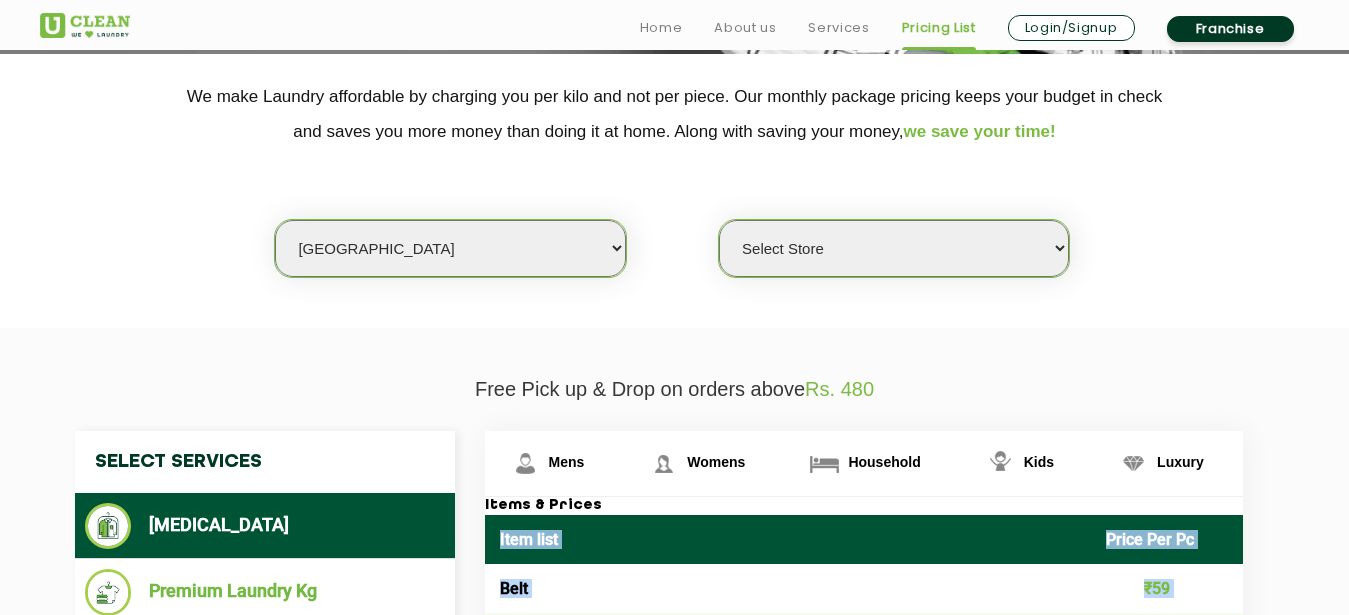 click on "[GEOGRAPHIC_DATA]" at bounding box center (0, 0) 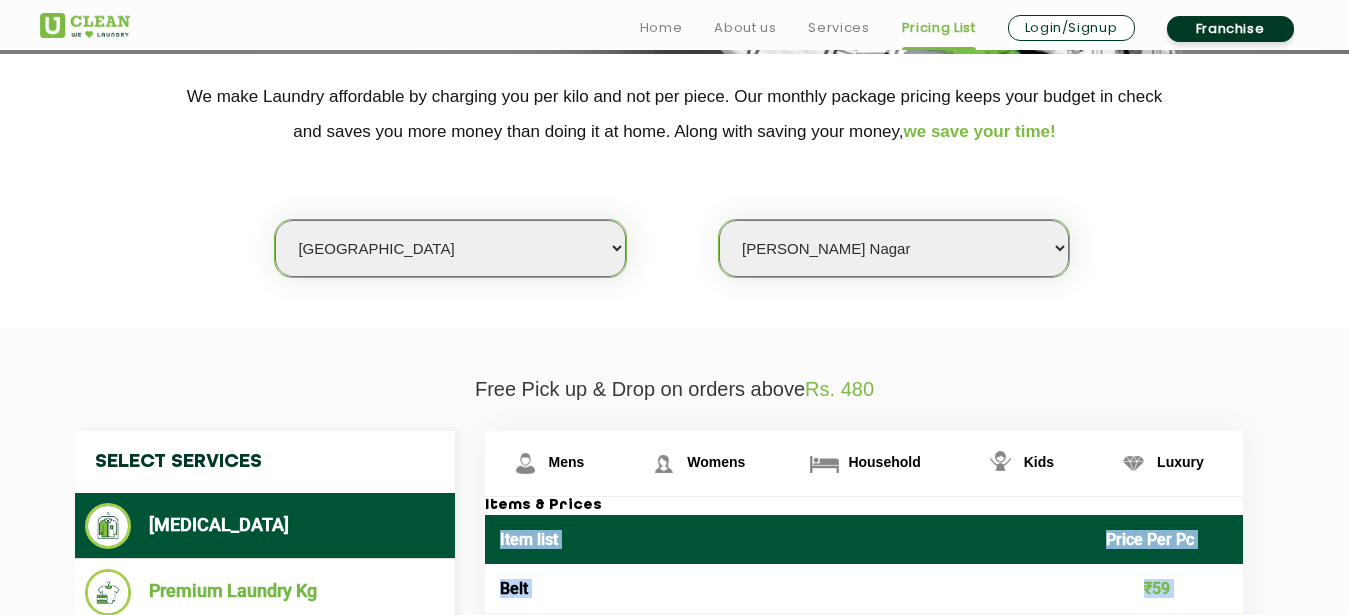 click on "[PERSON_NAME] Nagar" at bounding box center [0, 0] 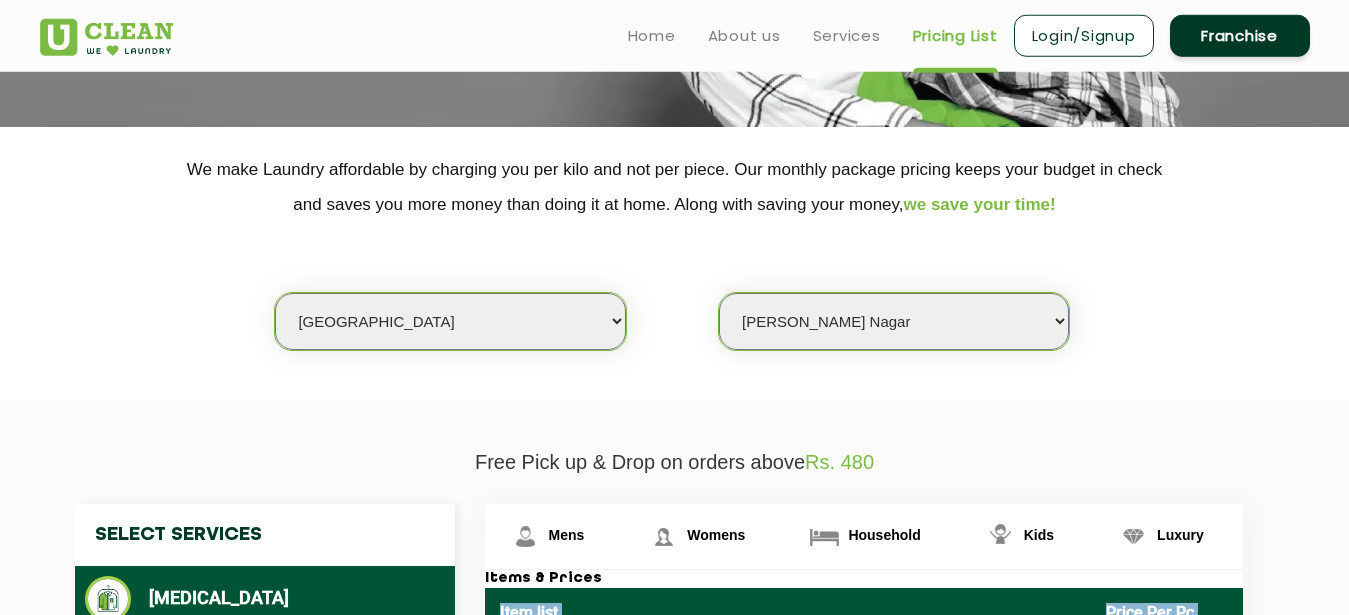 scroll, scrollTop: 204, scrollLeft: 0, axis: vertical 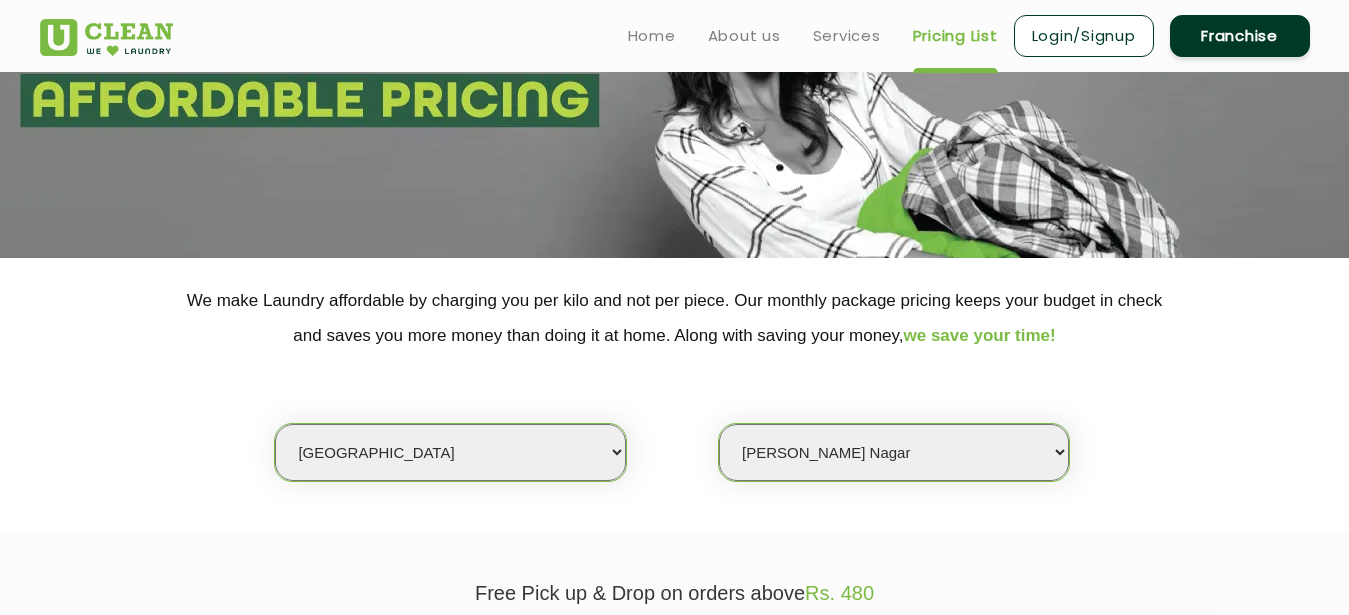click on "Select Store [GEOGRAPHIC_DATA] [GEOGRAPHIC_DATA] UClean KR [GEOGRAPHIC_DATA] [GEOGRAPHIC_DATA] [GEOGRAPHIC_DATA]  [PERSON_NAME] [GEOGRAPHIC_DATA] [GEOGRAPHIC_DATA] Layout [GEOGRAPHIC_DATA] 1 [GEOGRAPHIC_DATA] [GEOGRAPHIC_DATA] [GEOGRAPHIC_DATA] [GEOGRAPHIC_DATA] [GEOGRAPHIC_DATA] [GEOGRAPHIC_DATA] [GEOGRAPHIC_DATA] [GEOGRAPHIC_DATA][PERSON_NAME][GEOGRAPHIC_DATA] [GEOGRAPHIC_DATA] [GEOGRAPHIC_DATA] [GEOGRAPHIC_DATA] [GEOGRAPHIC_DATA] [GEOGRAPHIC_DATA] [GEOGRAPHIC_DATA] Budegera Cross [GEOGRAPHIC_DATA] Konanakunte [GEOGRAPHIC_DATA] [GEOGRAPHIC_DATA] Kasavanahalli [GEOGRAPHIC_DATA] Srinivasnagar [PERSON_NAME][GEOGRAPHIC_DATA] [GEOGRAPHIC_DATA] [PERSON_NAME][GEOGRAPHIC_DATA] [GEOGRAPHIC_DATA] [GEOGRAPHIC_DATA] Kannamangla [GEOGRAPHIC_DATA] [GEOGRAPHIC_DATA] [GEOGRAPHIC_DATA]" at bounding box center (894, 452) 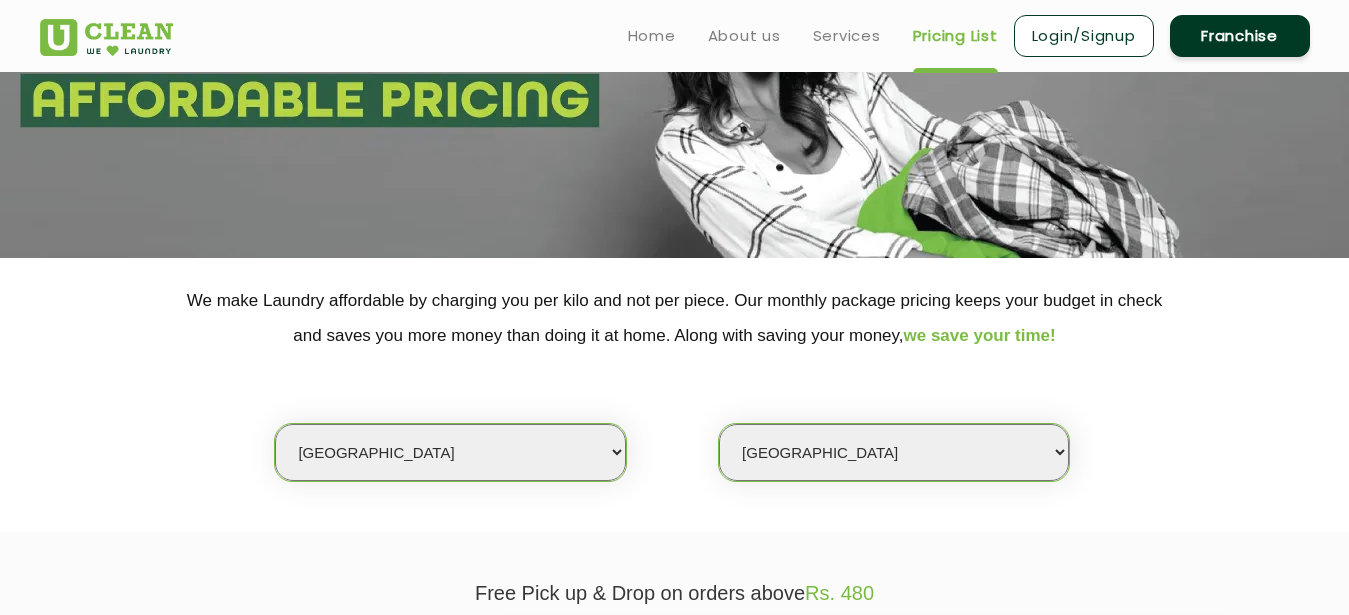 click on "[GEOGRAPHIC_DATA]" at bounding box center (0, 0) 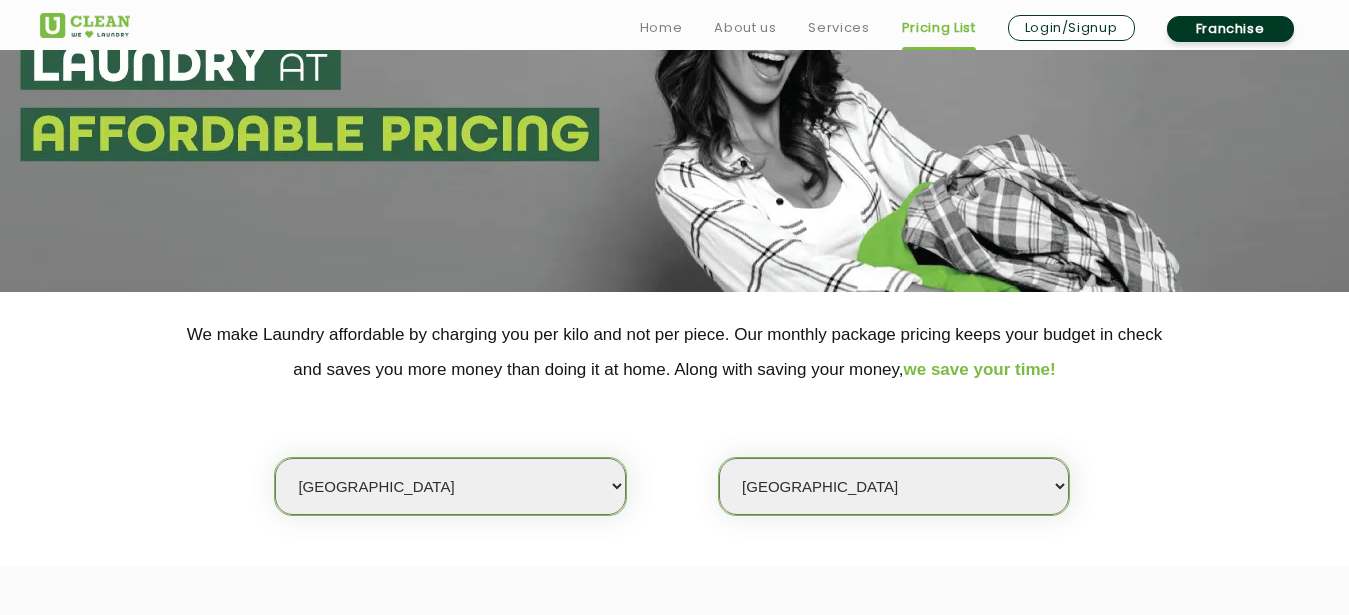 scroll, scrollTop: 476, scrollLeft: 0, axis: vertical 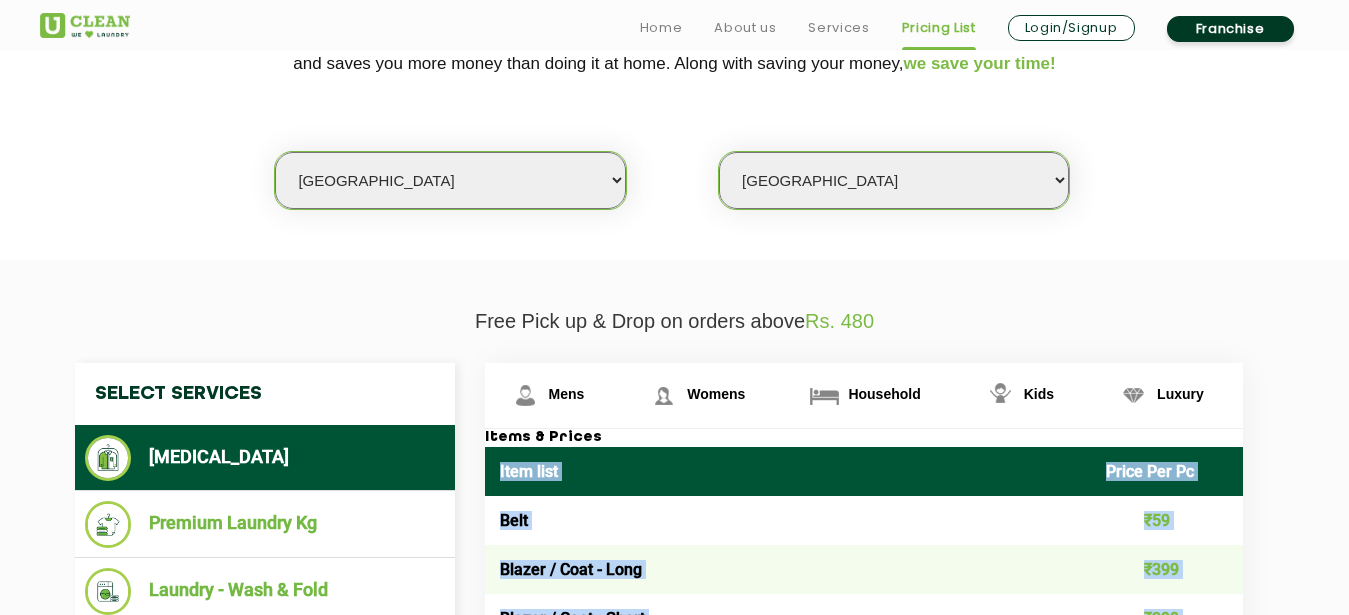 click on "Select Store [GEOGRAPHIC_DATA] [GEOGRAPHIC_DATA] UClean KR [GEOGRAPHIC_DATA] [GEOGRAPHIC_DATA] [GEOGRAPHIC_DATA]  [PERSON_NAME] [GEOGRAPHIC_DATA] [GEOGRAPHIC_DATA] Layout [GEOGRAPHIC_DATA] 1 [GEOGRAPHIC_DATA] [GEOGRAPHIC_DATA] [GEOGRAPHIC_DATA] [GEOGRAPHIC_DATA] [GEOGRAPHIC_DATA] [GEOGRAPHIC_DATA] [GEOGRAPHIC_DATA] [GEOGRAPHIC_DATA][PERSON_NAME][GEOGRAPHIC_DATA] [GEOGRAPHIC_DATA] [GEOGRAPHIC_DATA] [GEOGRAPHIC_DATA] [GEOGRAPHIC_DATA] [GEOGRAPHIC_DATA] [GEOGRAPHIC_DATA] Budegera Cross [GEOGRAPHIC_DATA] Konanakunte [GEOGRAPHIC_DATA] [GEOGRAPHIC_DATA] Kasavanahalli [GEOGRAPHIC_DATA] Srinivasnagar [PERSON_NAME][GEOGRAPHIC_DATA] [GEOGRAPHIC_DATA] [PERSON_NAME][GEOGRAPHIC_DATA] [GEOGRAPHIC_DATA] [GEOGRAPHIC_DATA] Kannamangla [GEOGRAPHIC_DATA] [GEOGRAPHIC_DATA] [GEOGRAPHIC_DATA]" at bounding box center [894, 180] 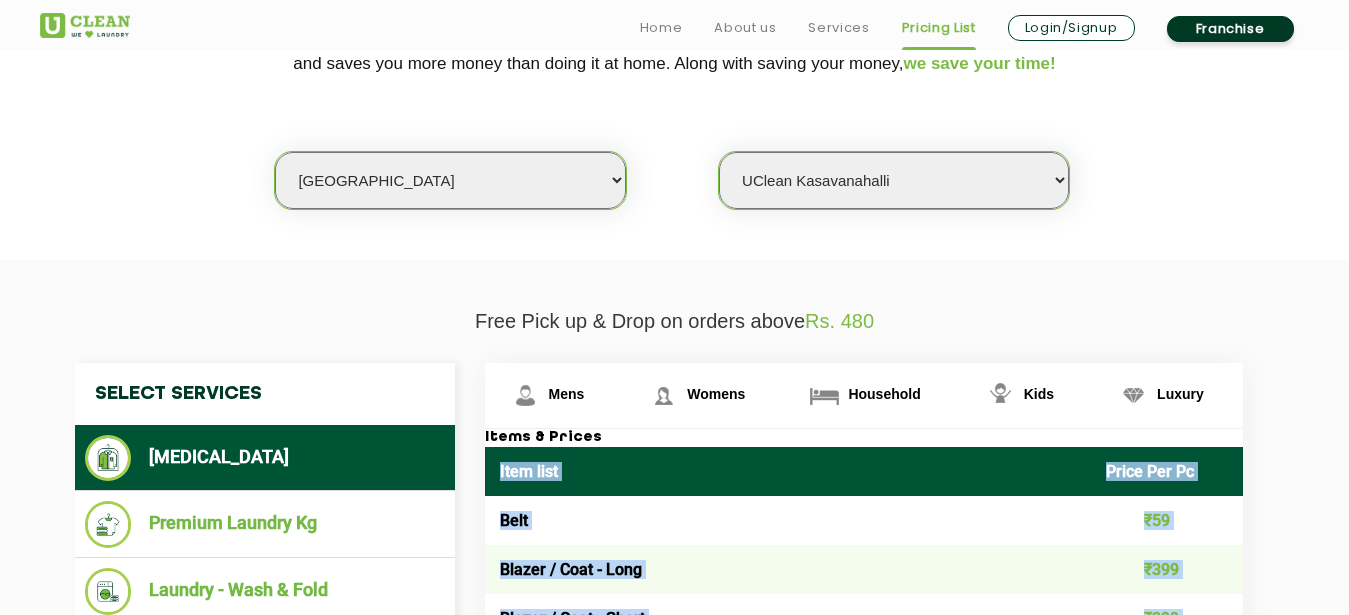 click on "UClean Kasavanahalli" at bounding box center (0, 0) 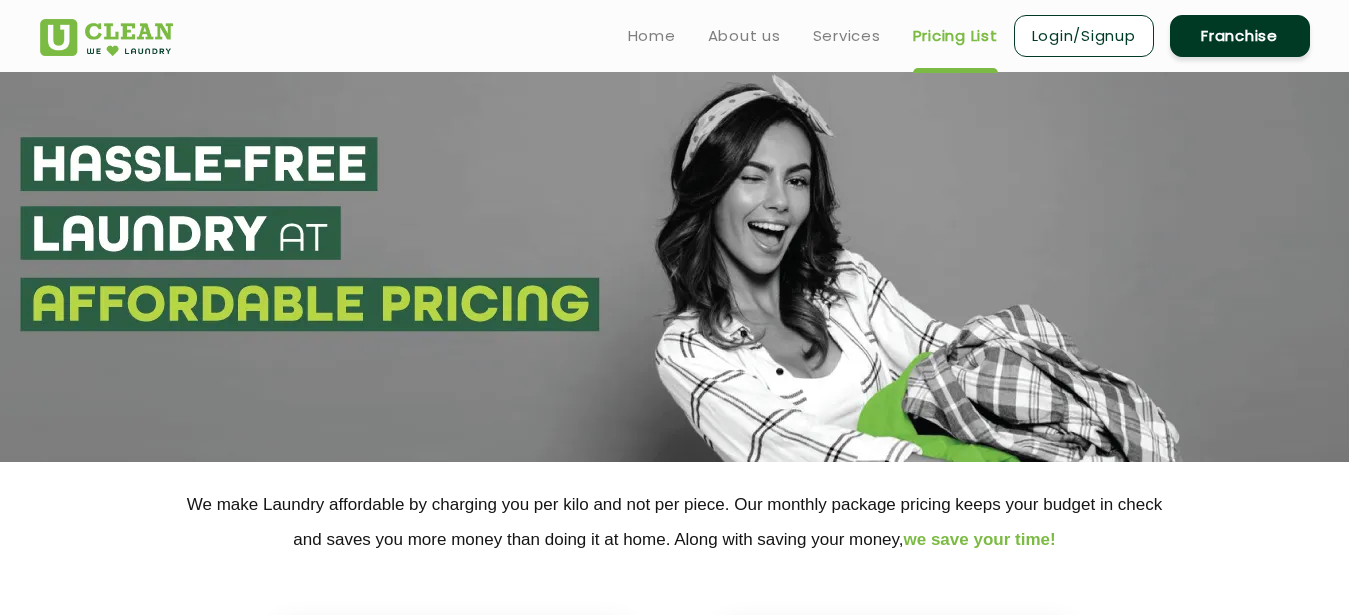 scroll, scrollTop: 408, scrollLeft: 0, axis: vertical 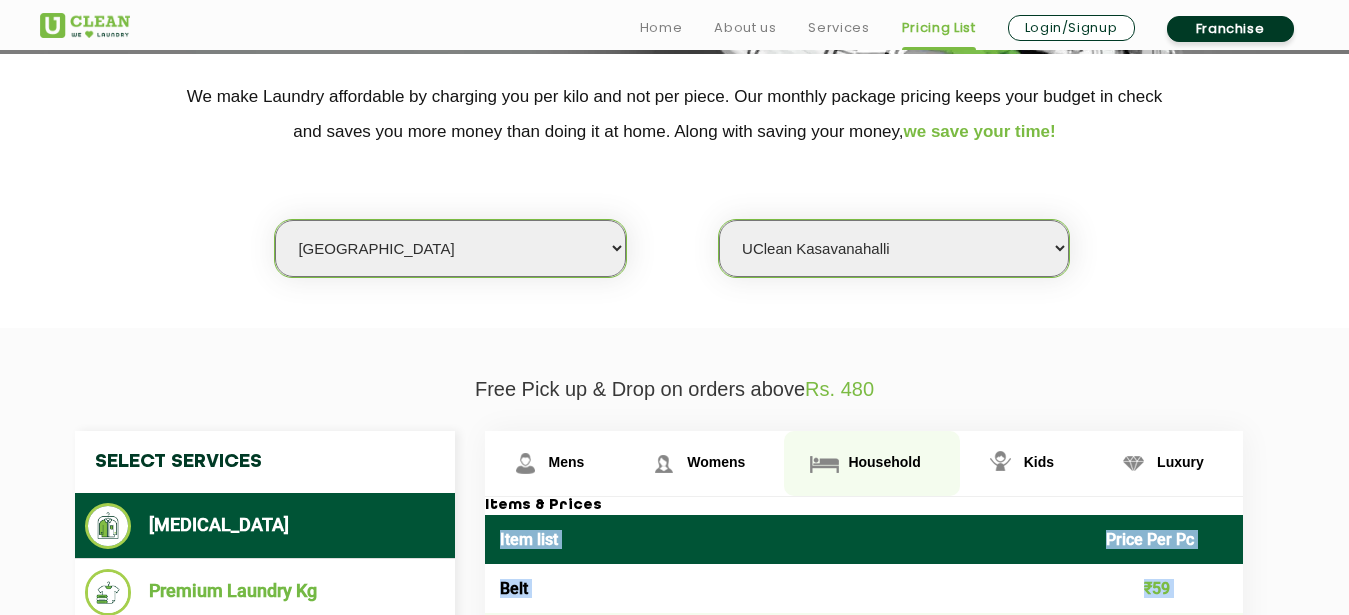 click on "Household" at bounding box center (554, 463) 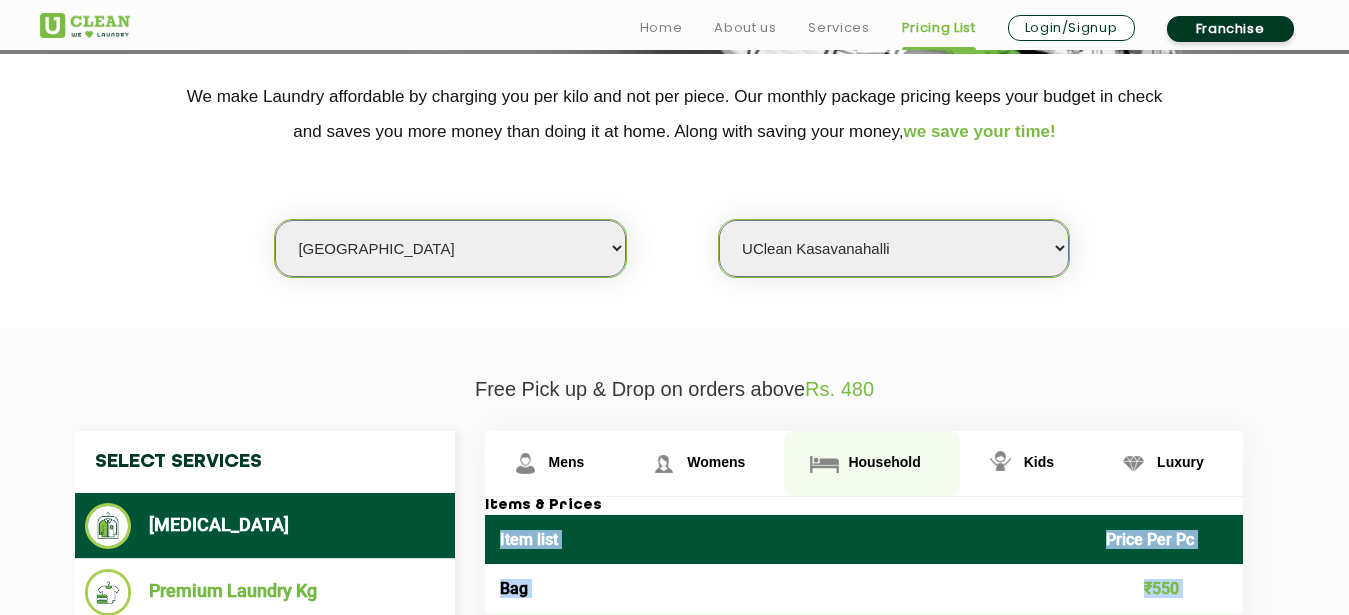 click on "Household" at bounding box center (884, 462) 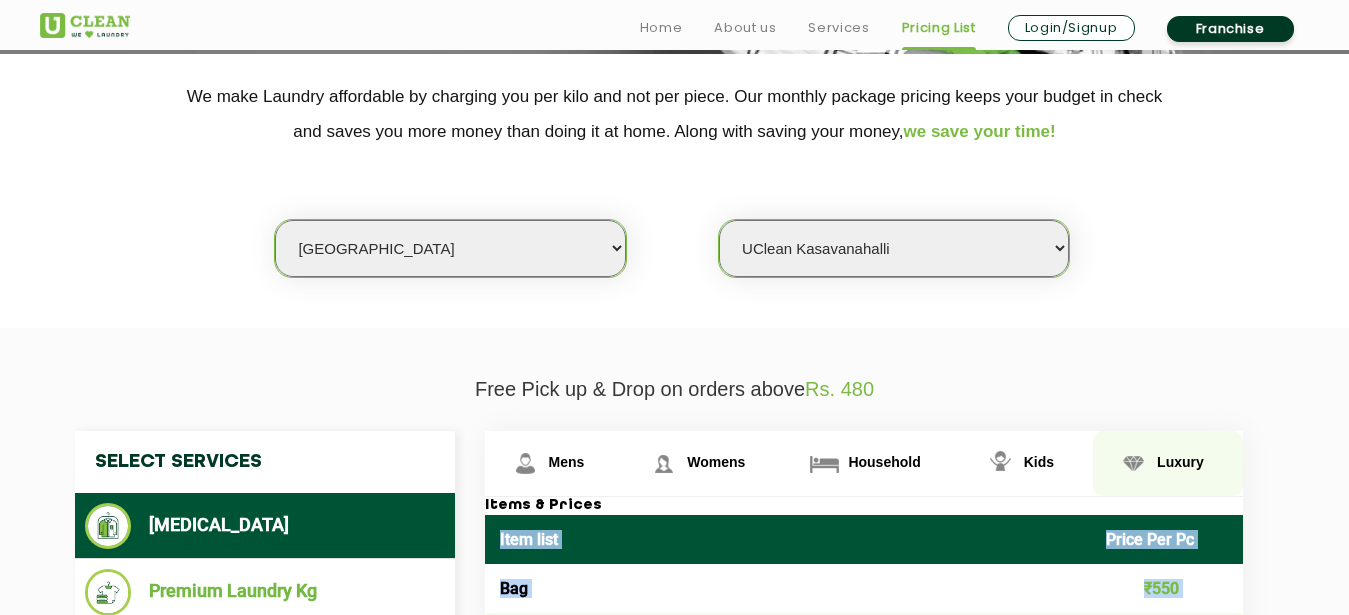 click on "Luxury" at bounding box center (554, 463) 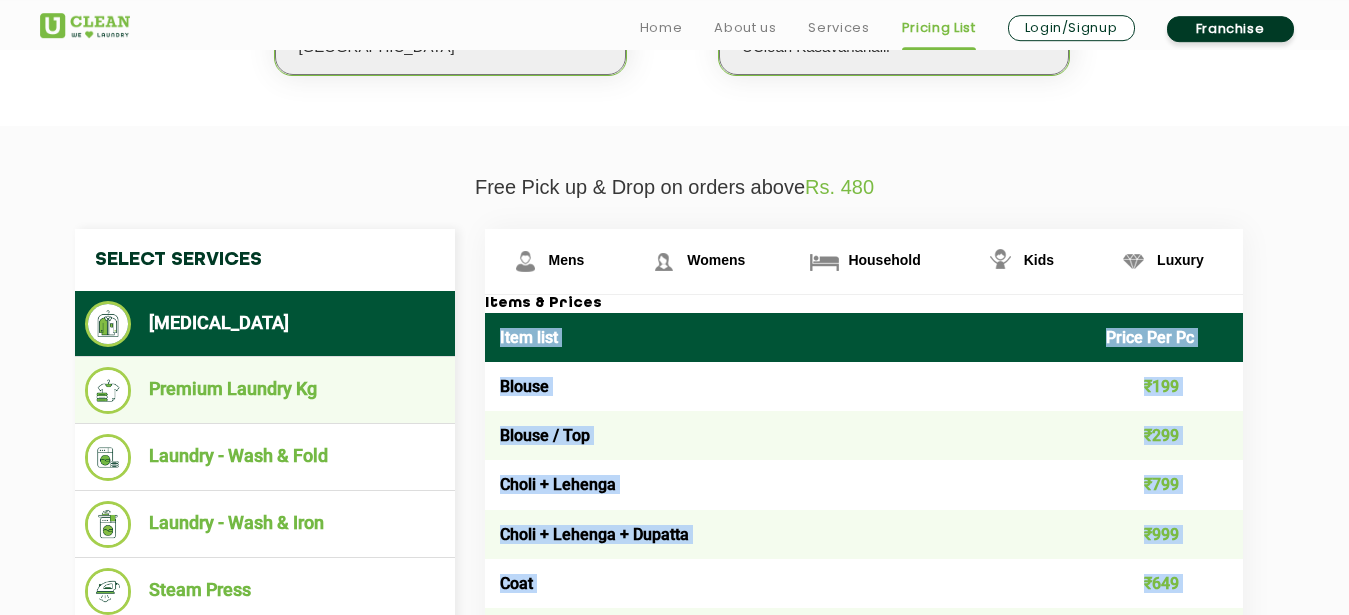 scroll, scrollTop: 612, scrollLeft: 0, axis: vertical 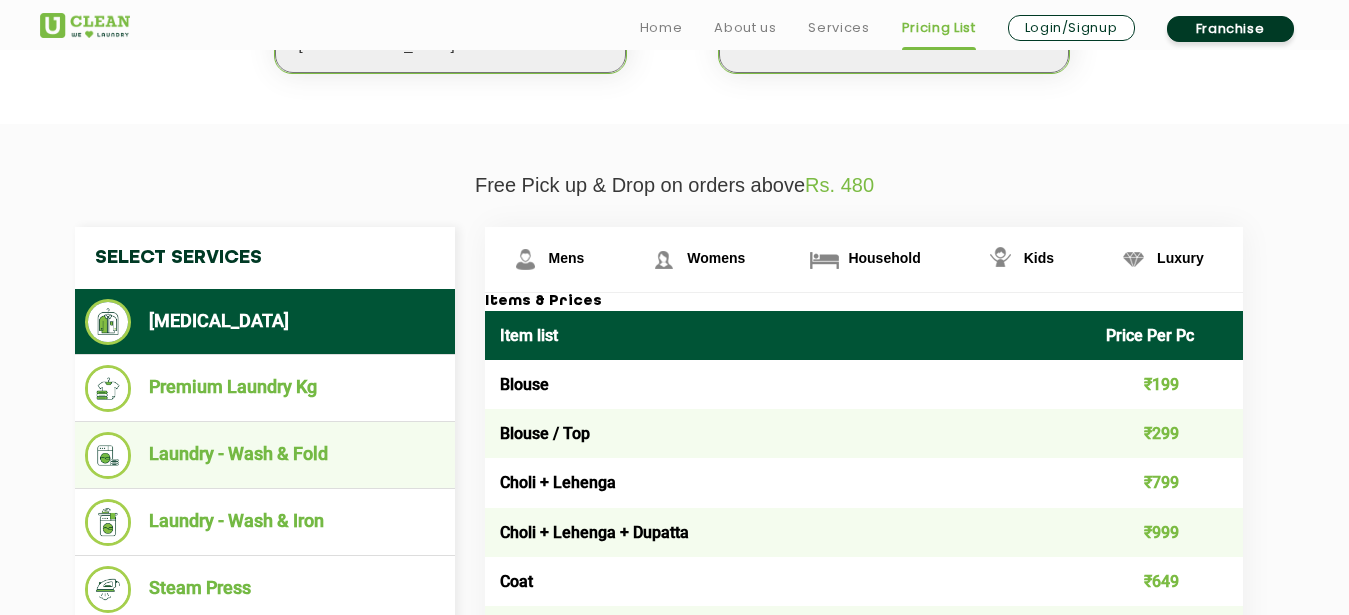 click on "Laundry - Wash & Fold" at bounding box center (265, 455) 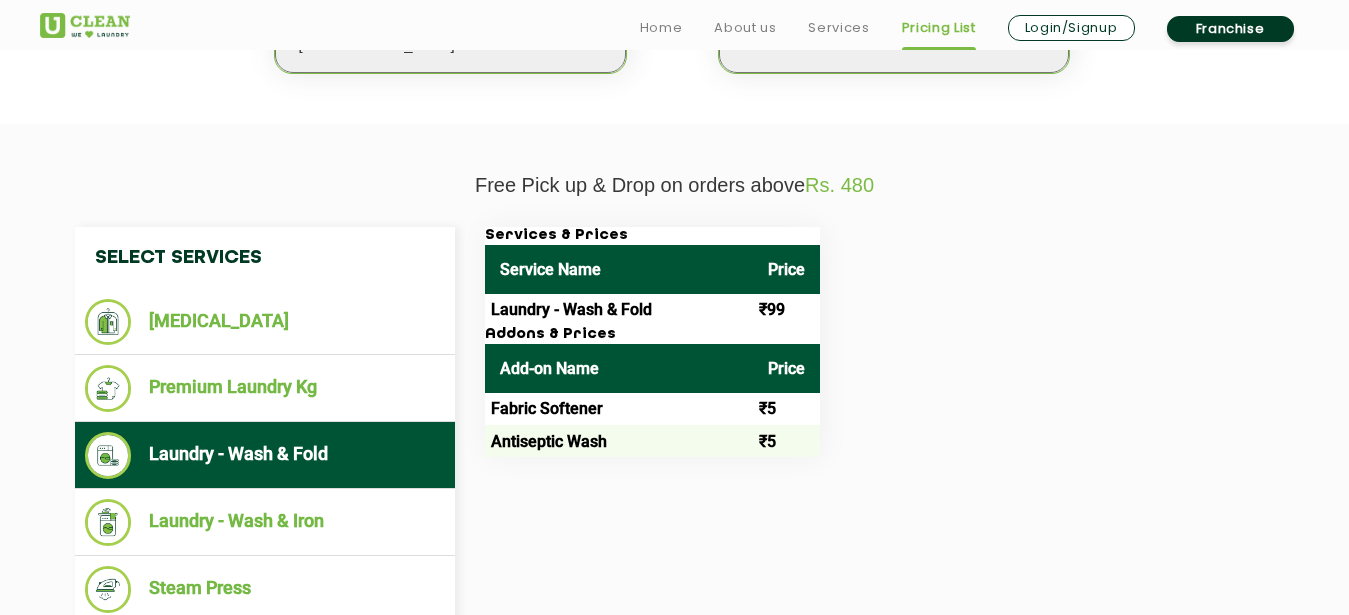 scroll, scrollTop: 510, scrollLeft: 0, axis: vertical 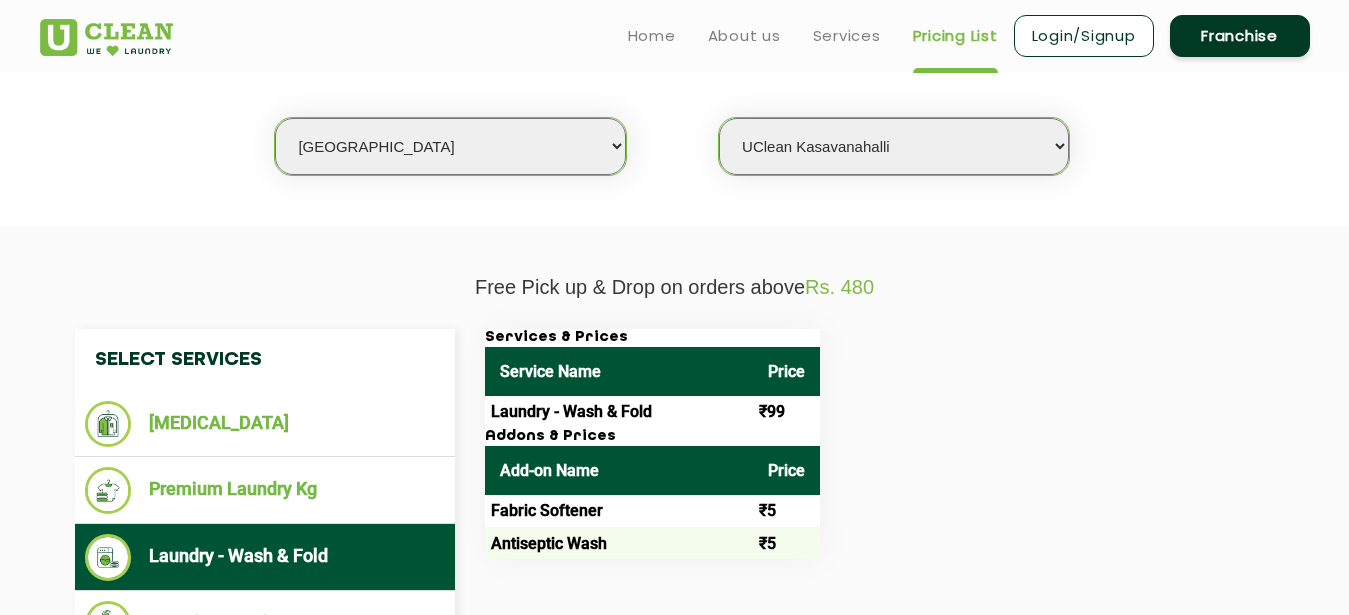 select on "319" 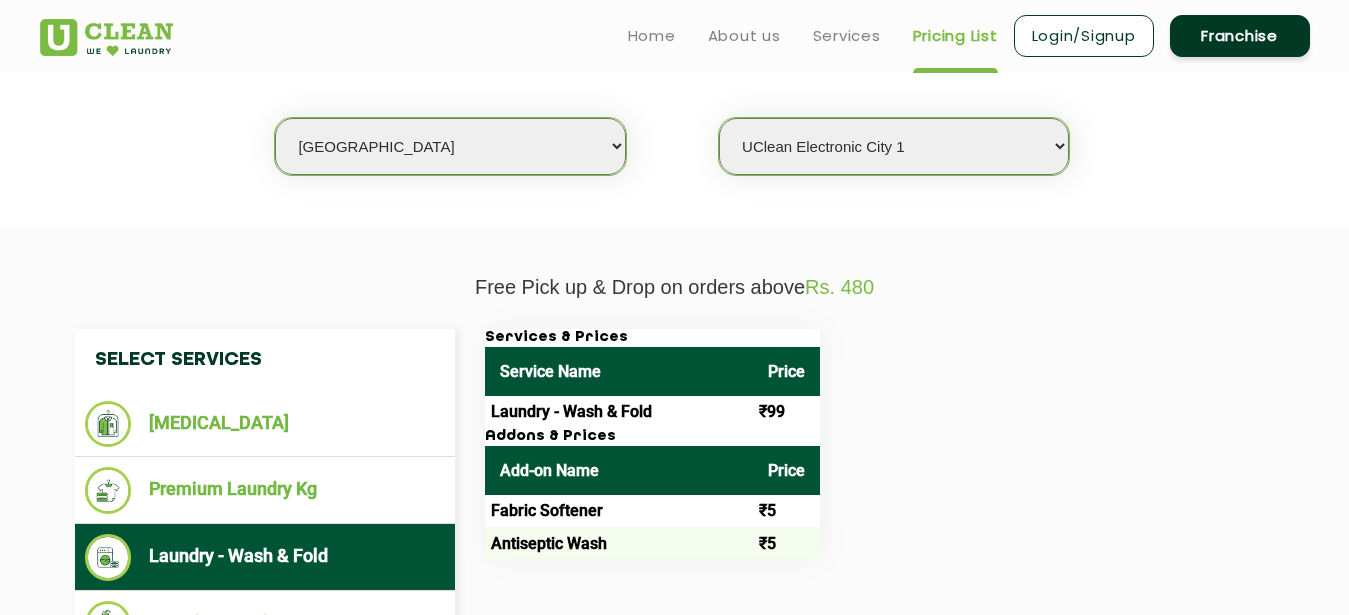 click on "UClean Electronic City 1" at bounding box center [0, 0] 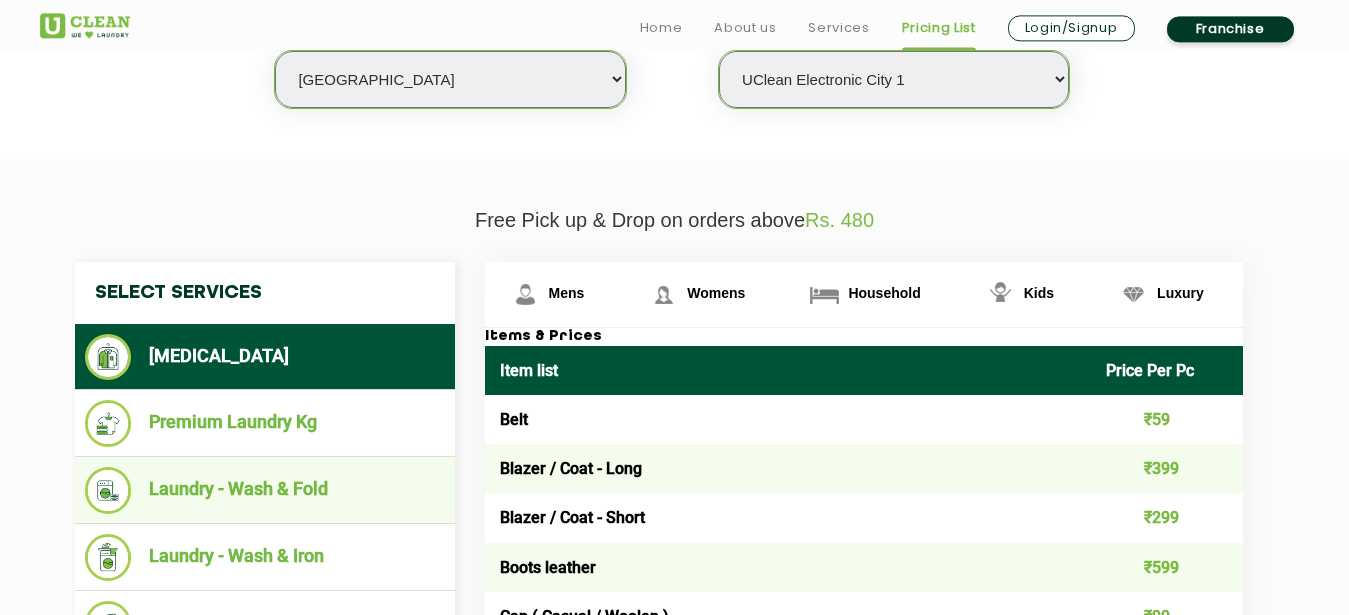 scroll, scrollTop: 612, scrollLeft: 0, axis: vertical 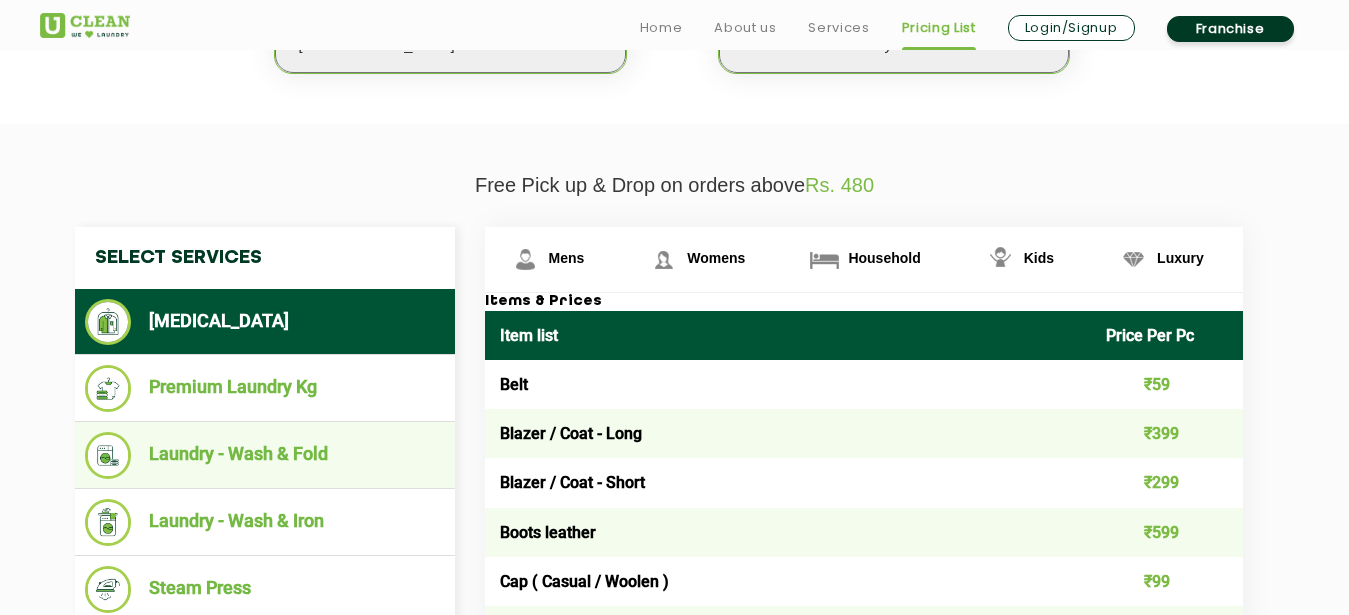 click on "Laundry - Wash & Fold" at bounding box center [265, 455] 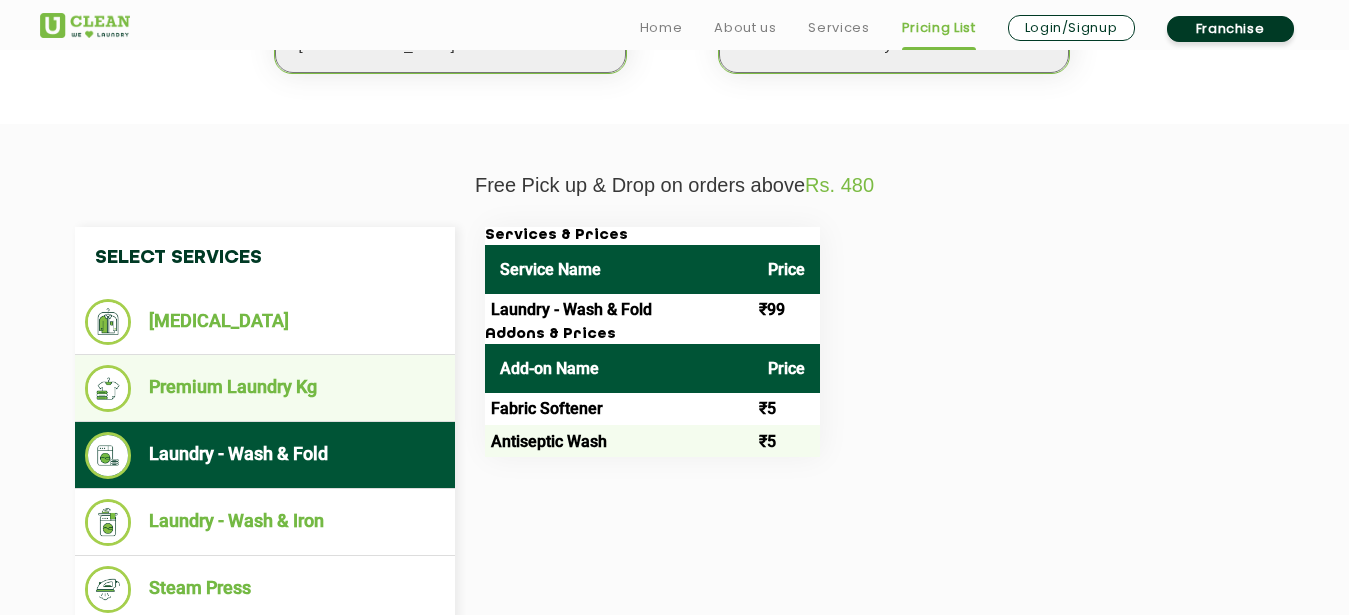 click on "Premium Laundry Kg" at bounding box center (265, 388) 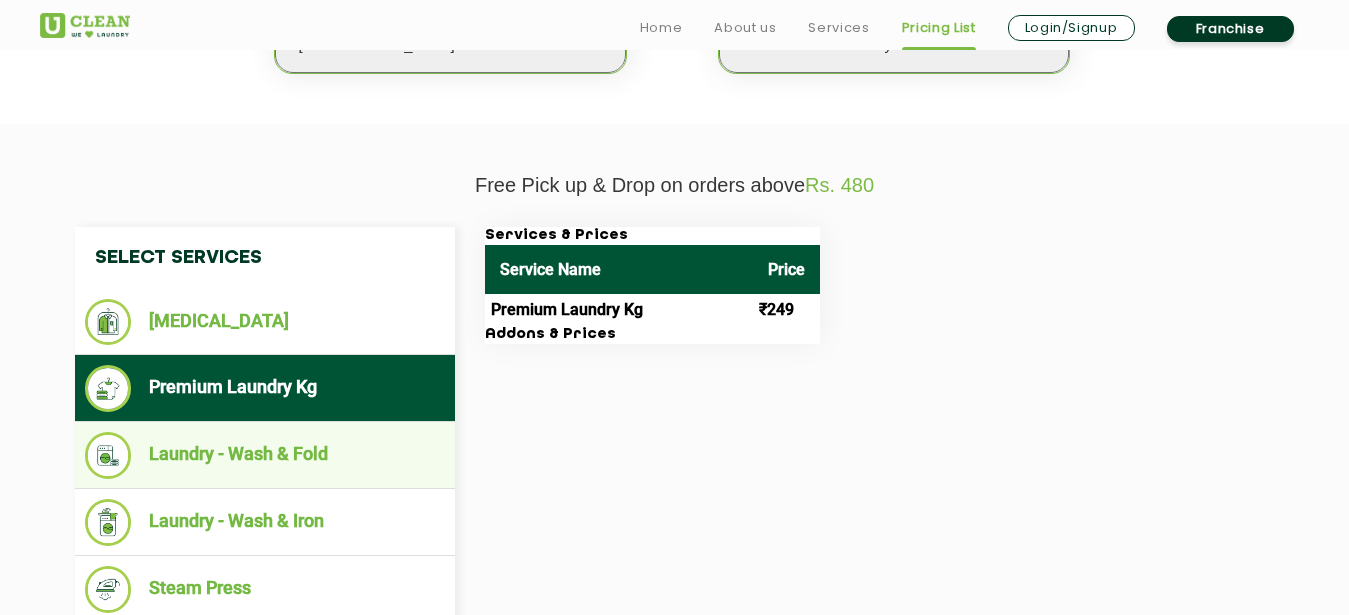 click on "Laundry - Wash & Fold" at bounding box center [265, 455] 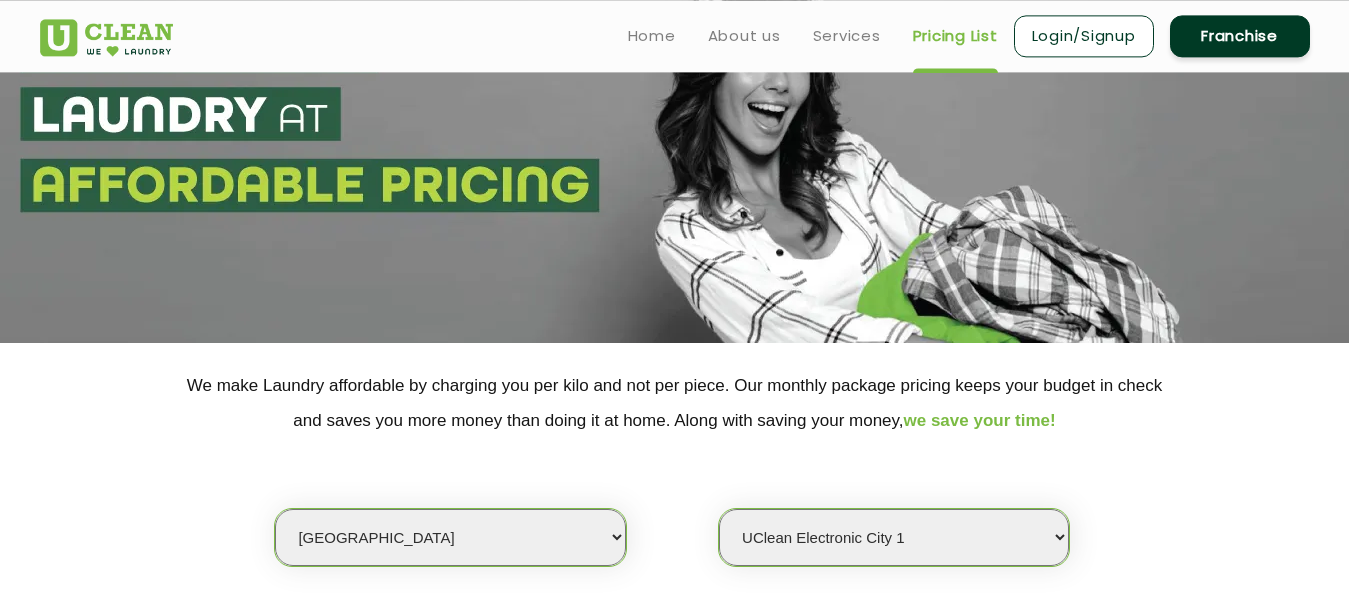 scroll, scrollTop: 0, scrollLeft: 0, axis: both 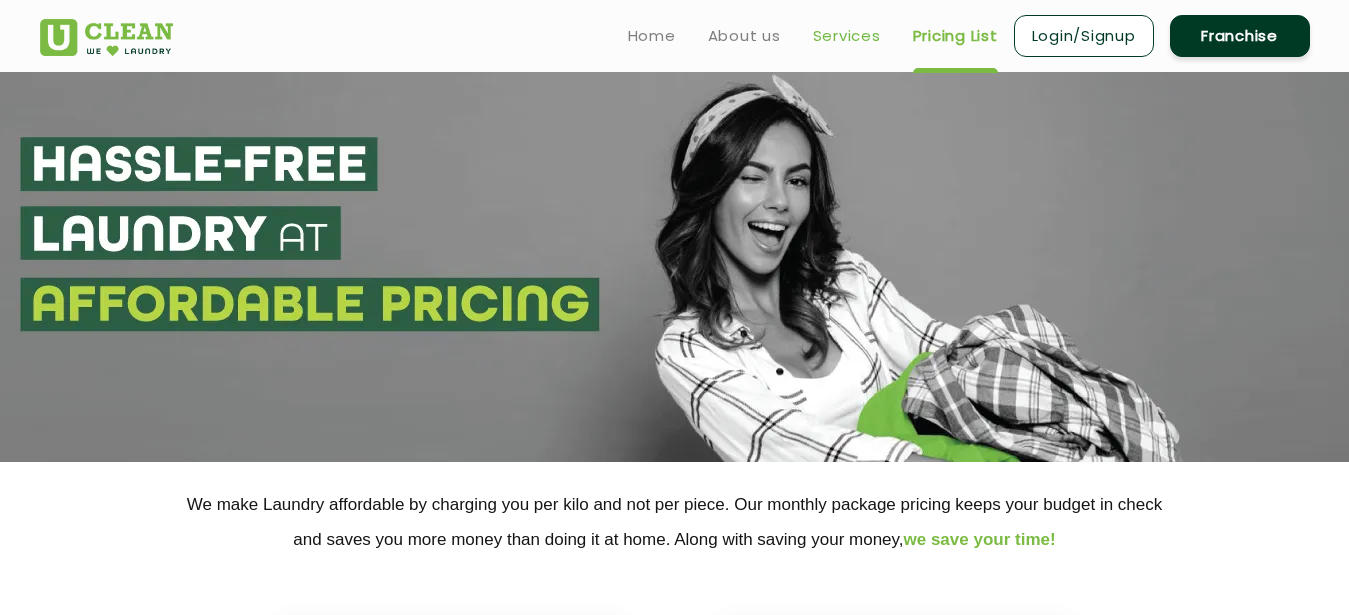 click on "Services" at bounding box center [847, 36] 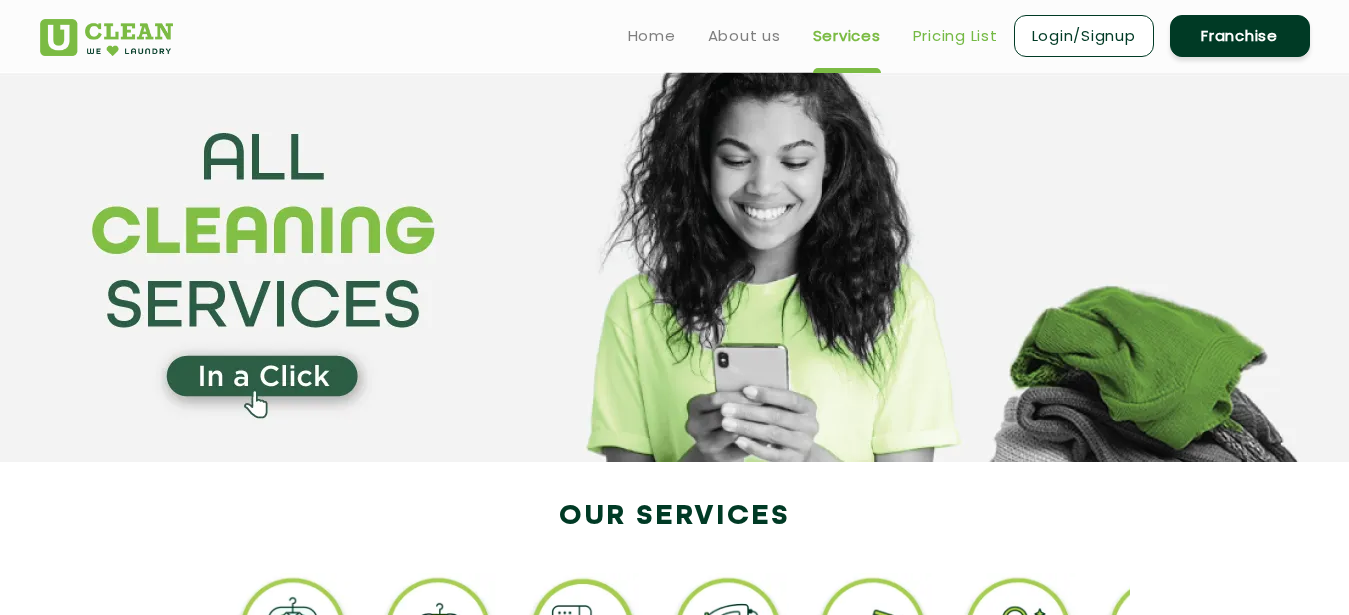 click on "Pricing List" at bounding box center [955, 36] 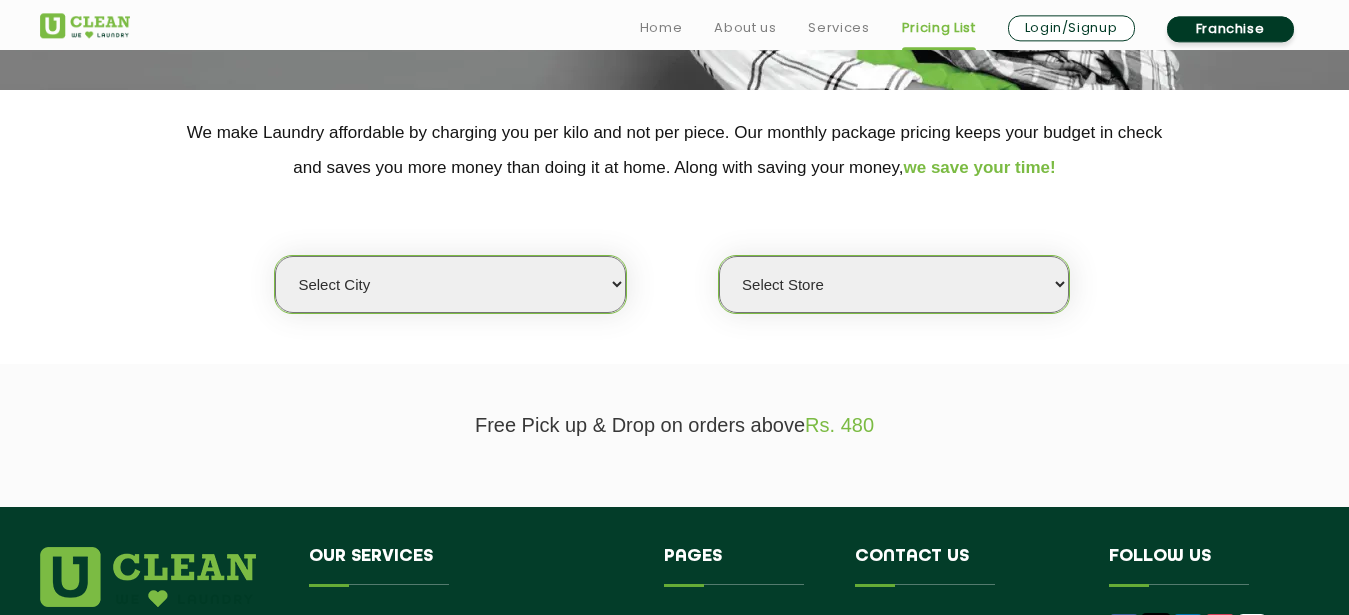 scroll, scrollTop: 408, scrollLeft: 0, axis: vertical 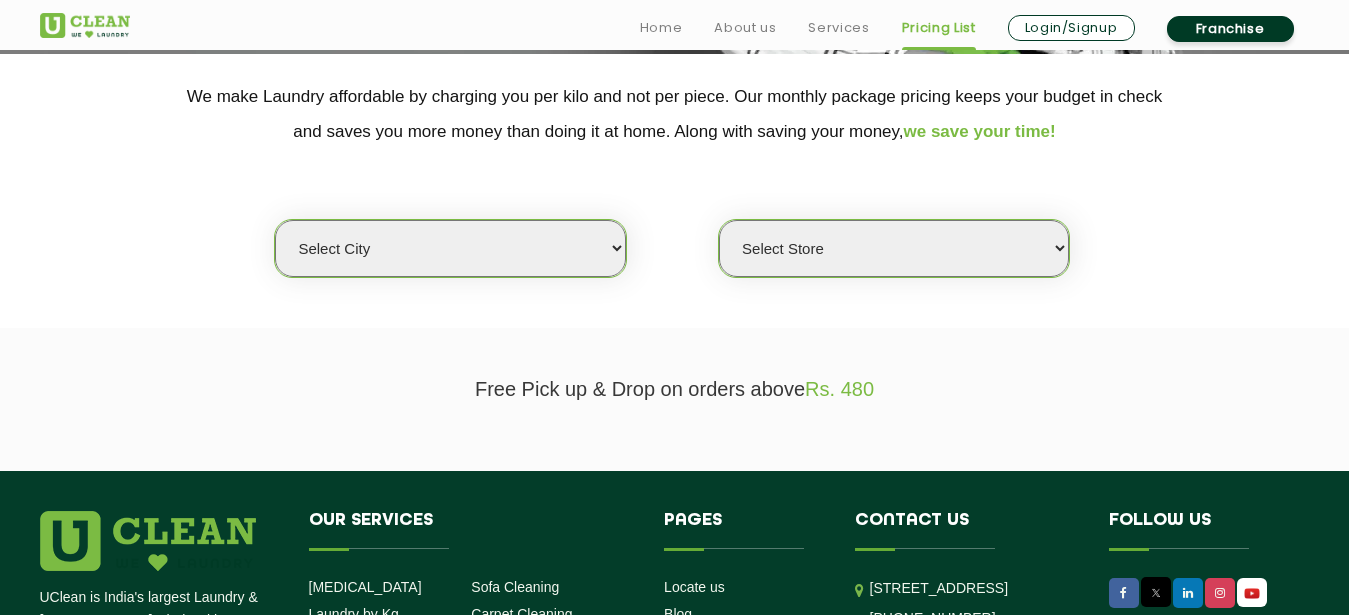 select on "6" 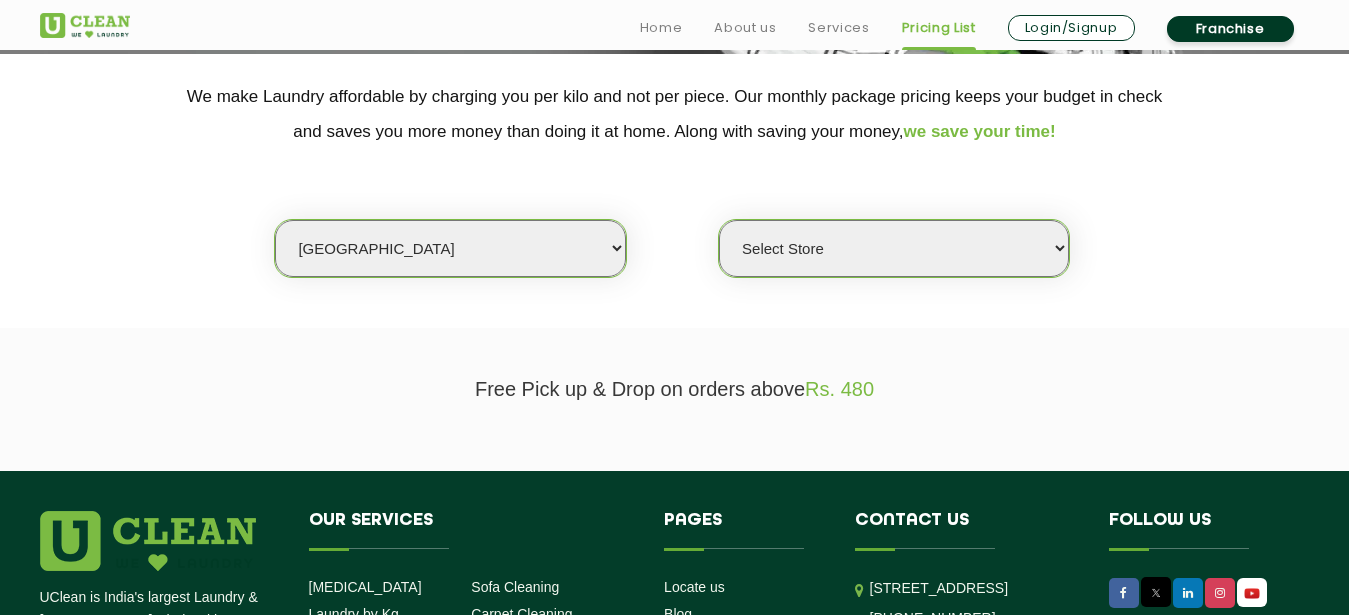 click on "[GEOGRAPHIC_DATA]" at bounding box center (0, 0) 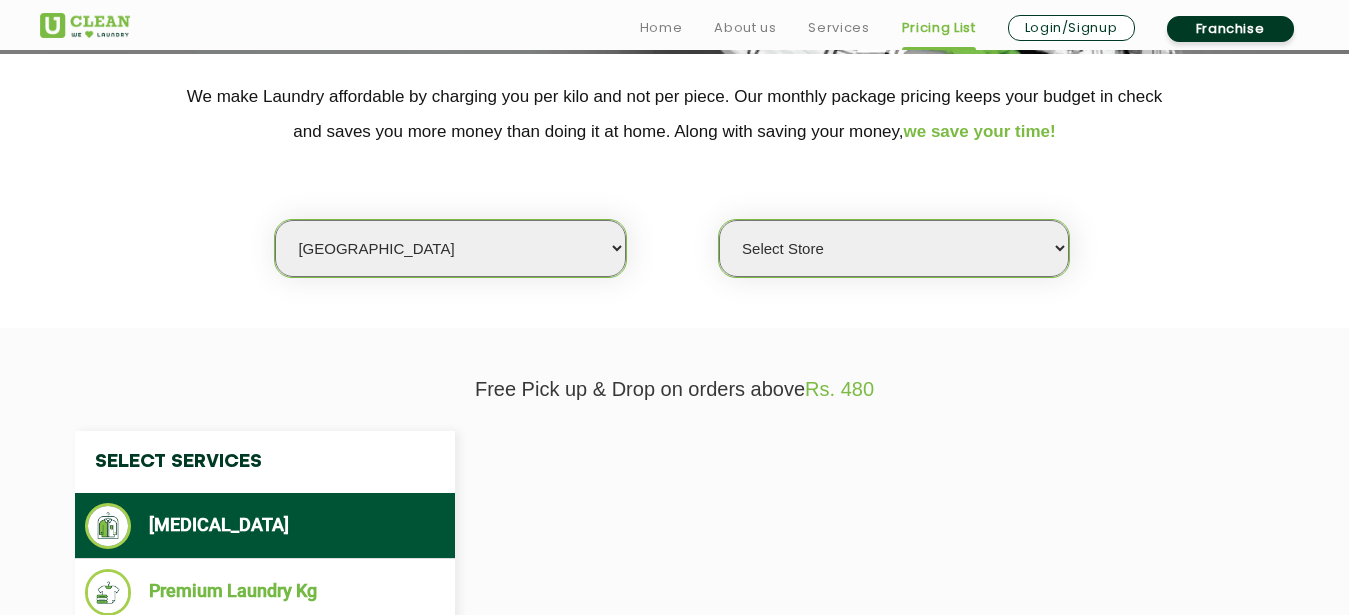 select on "0" 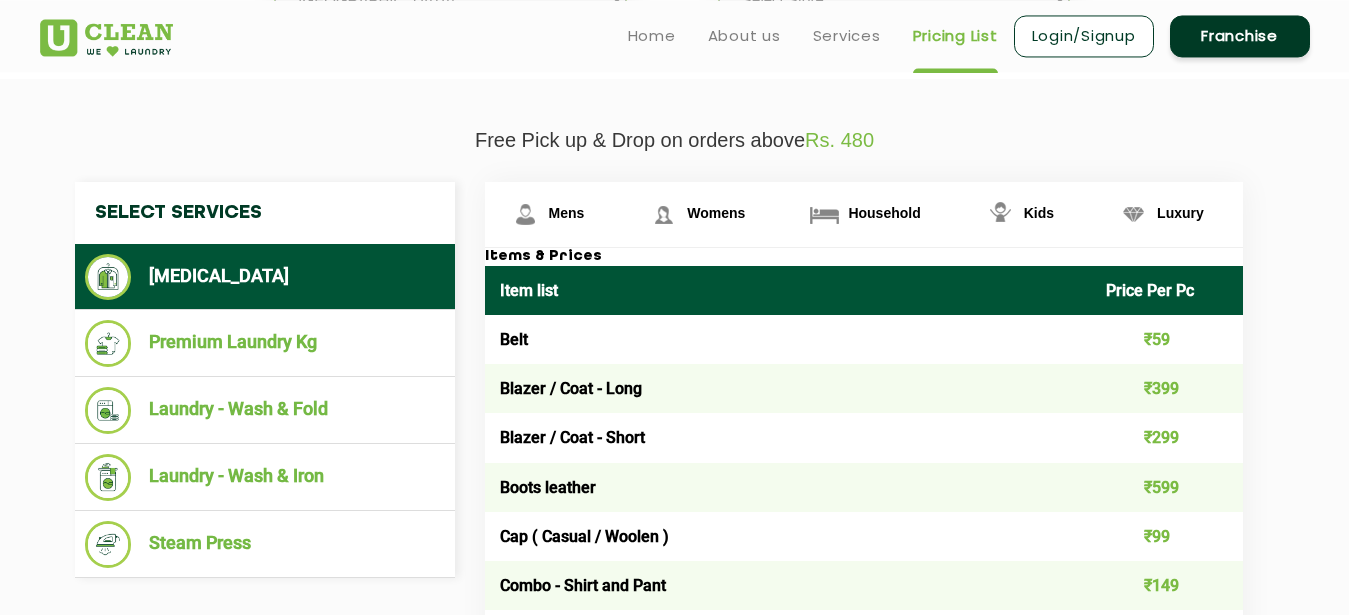 scroll, scrollTop: 612, scrollLeft: 0, axis: vertical 